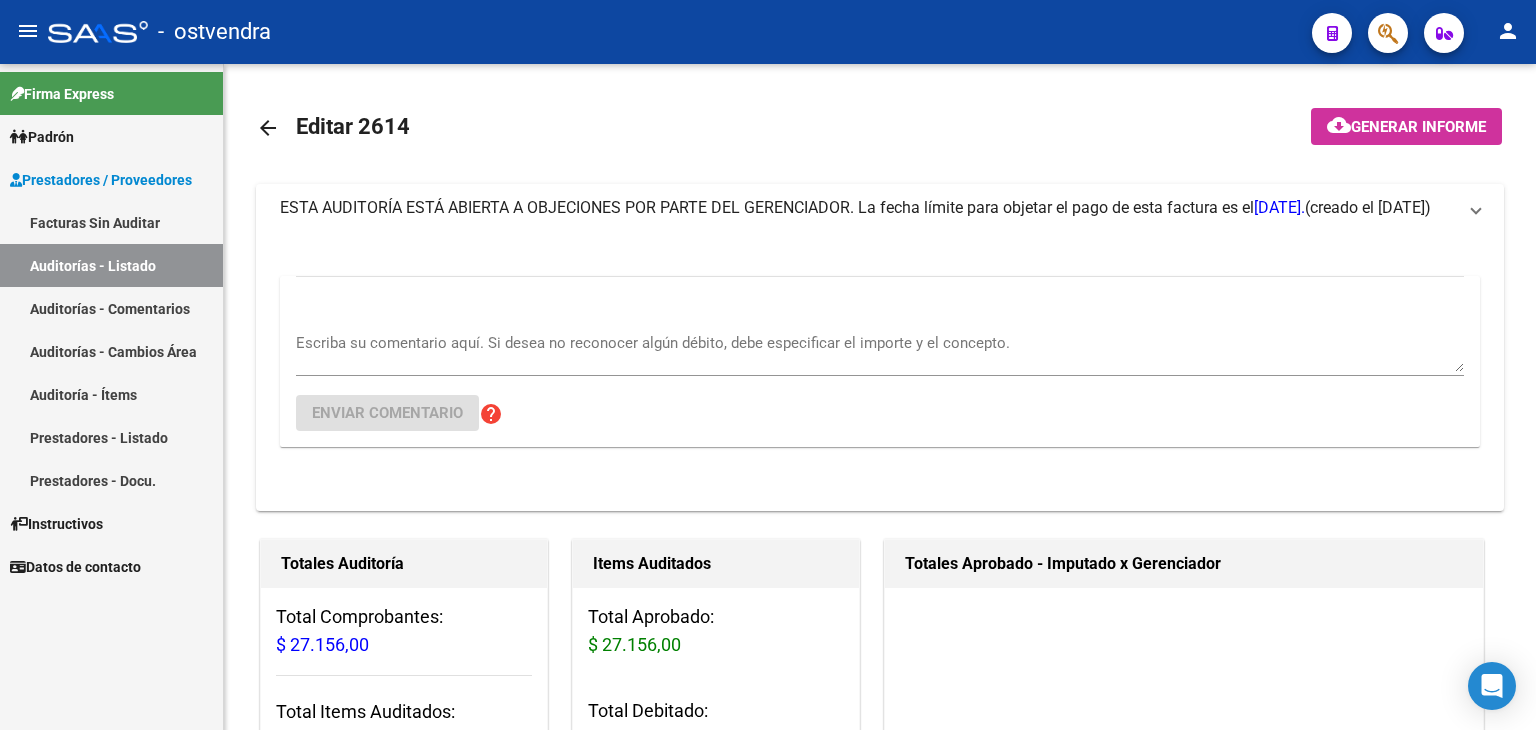 scroll, scrollTop: 0, scrollLeft: 0, axis: both 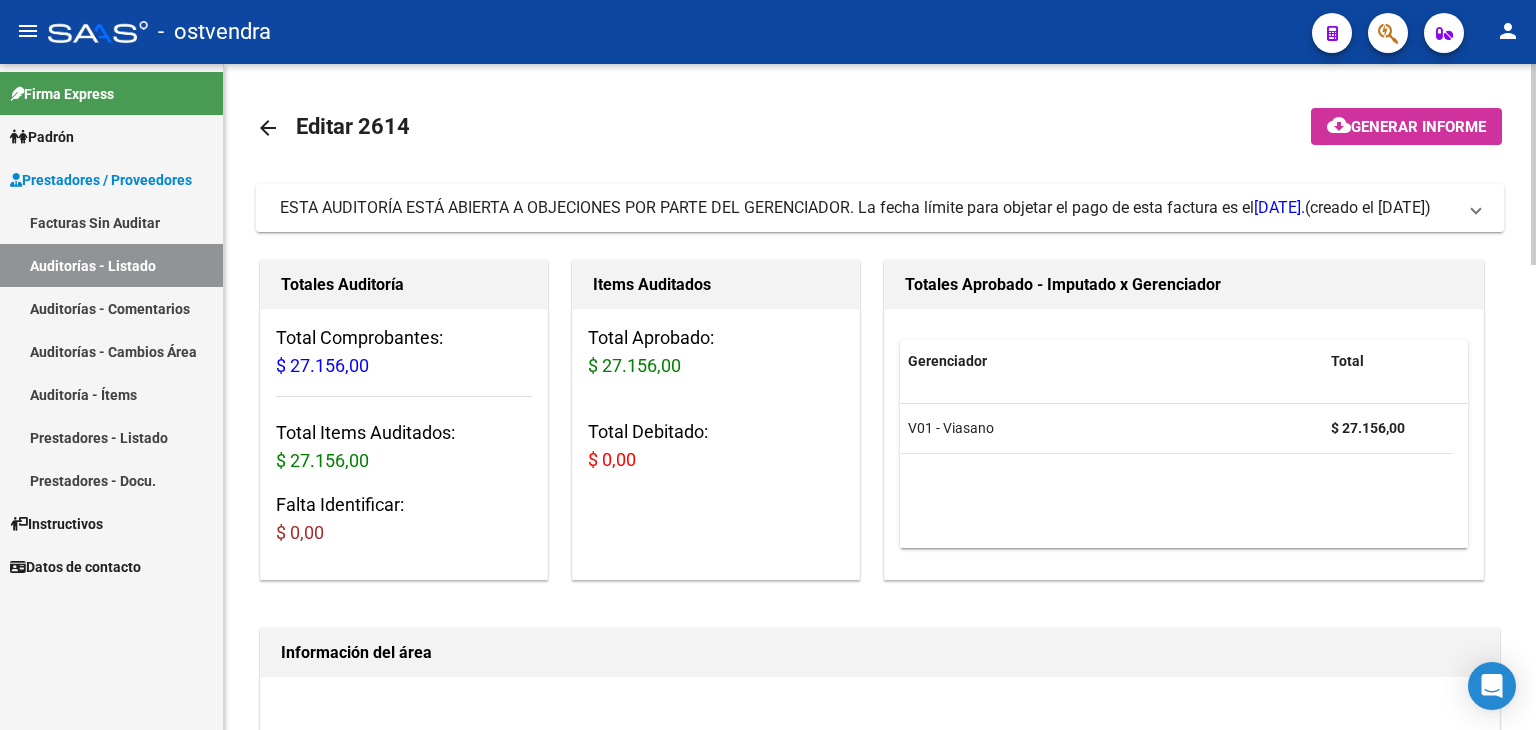 click on "ESTA AUDITORÍA ESTÁ ABIERTA A OBJECIONES POR PARTE DEL GERENCIADOR. La fecha límite para objetar el pago de esta factura es el  21/08/2025.   (creado el 06/08/2025)" at bounding box center [876, 208] 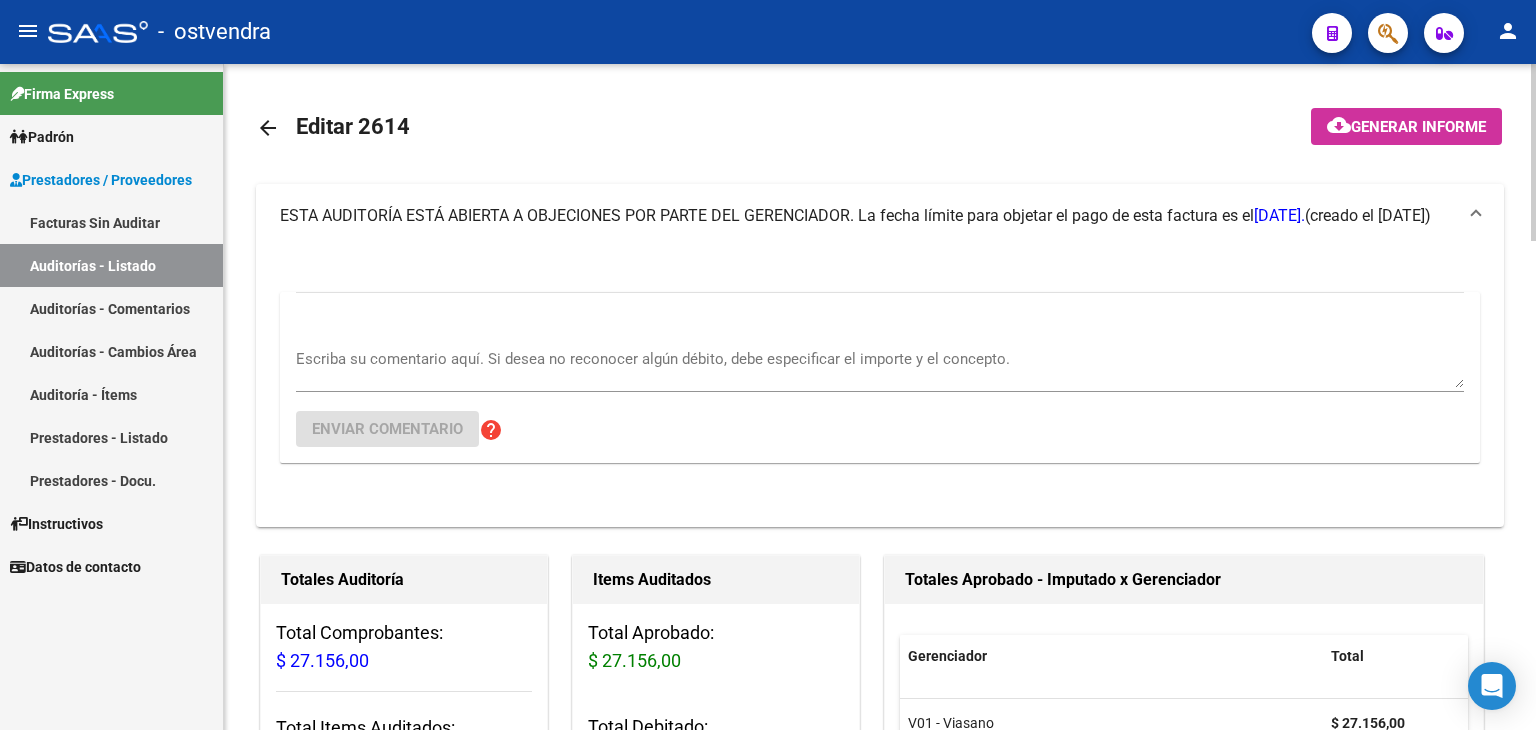 click on "Escriba su comentario aquí. Si desea no reconocer algún débito, debe especificar el importe y el concepto." at bounding box center [880, 368] 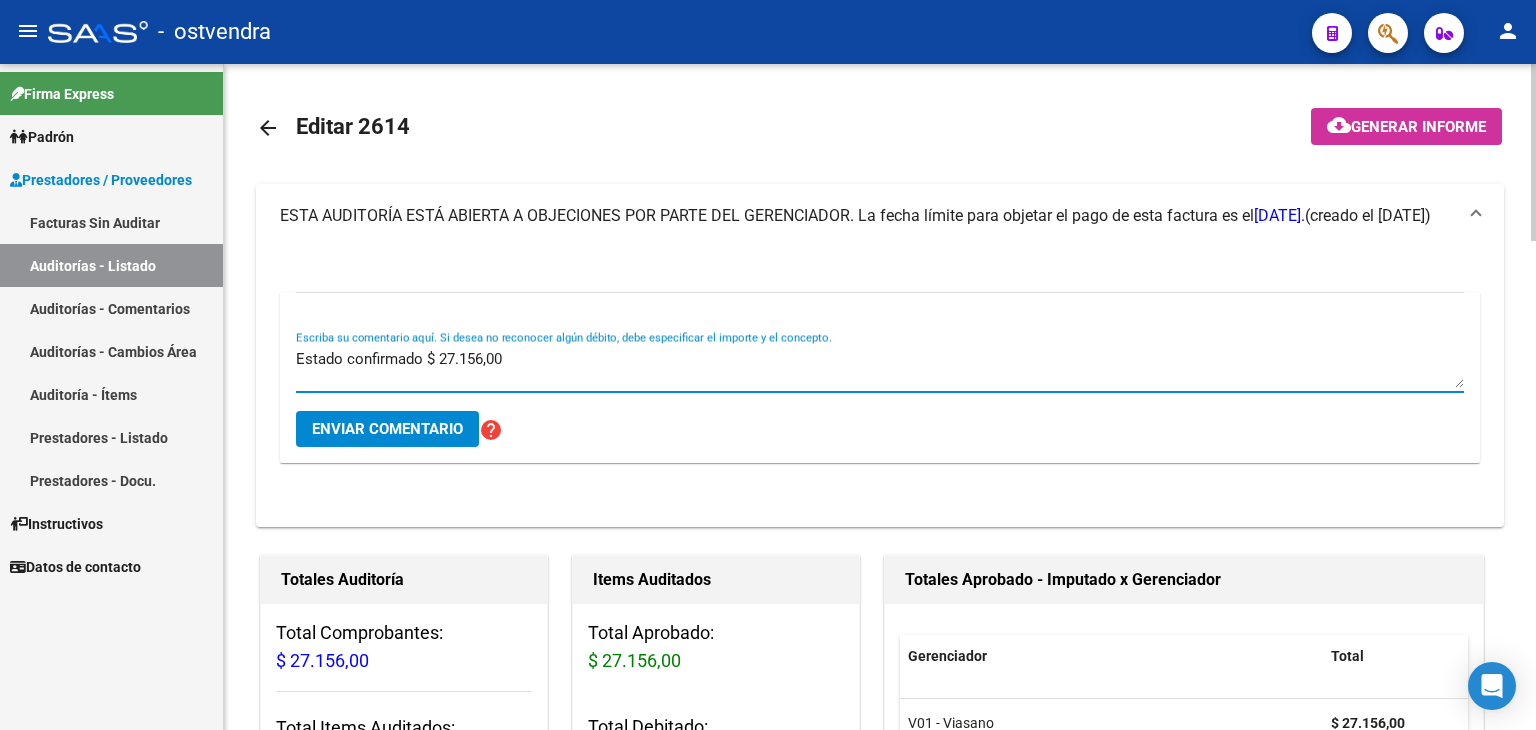 type on "Estado confirmado $ 27.156,00" 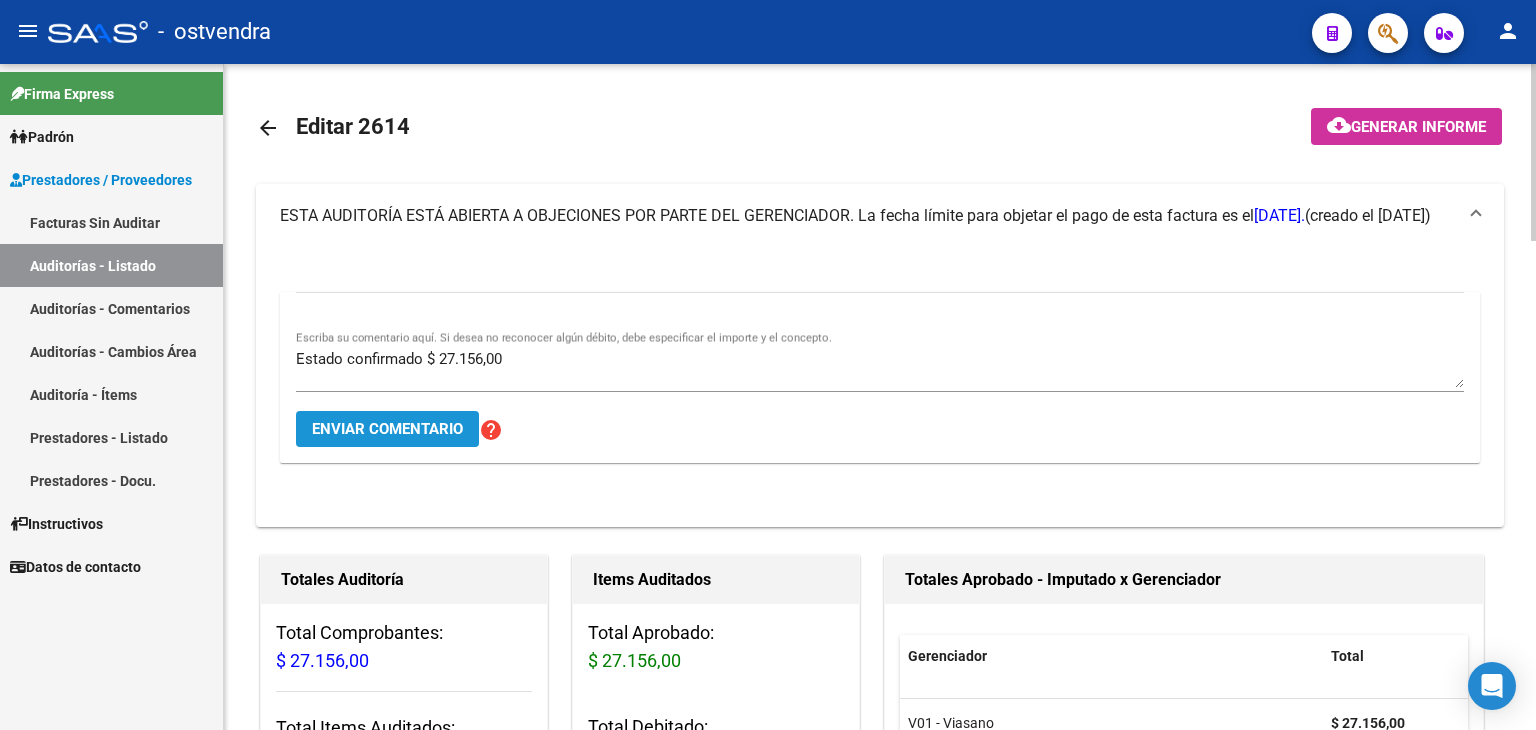 click on "Enviar comentario" at bounding box center [387, 429] 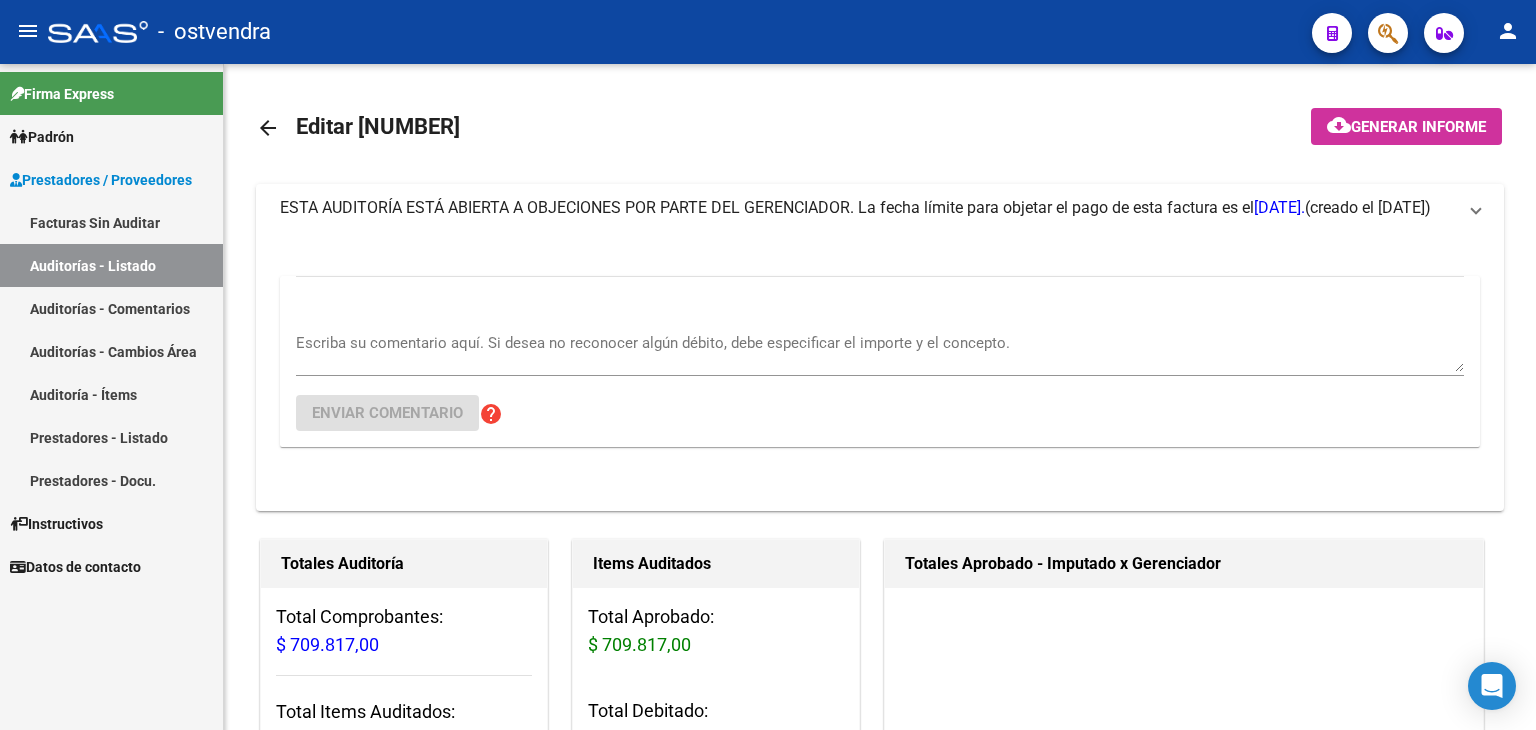 scroll, scrollTop: 0, scrollLeft: 0, axis: both 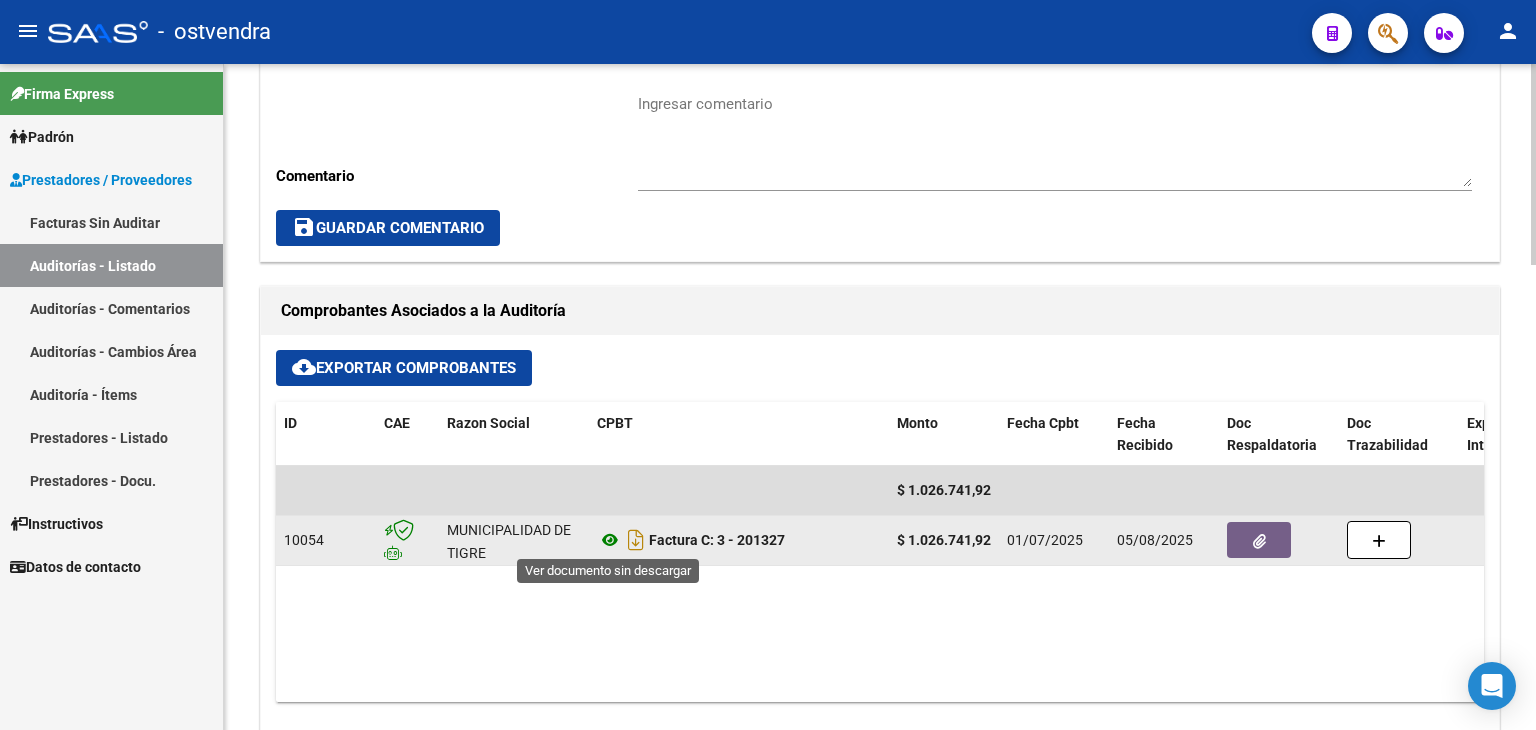 click 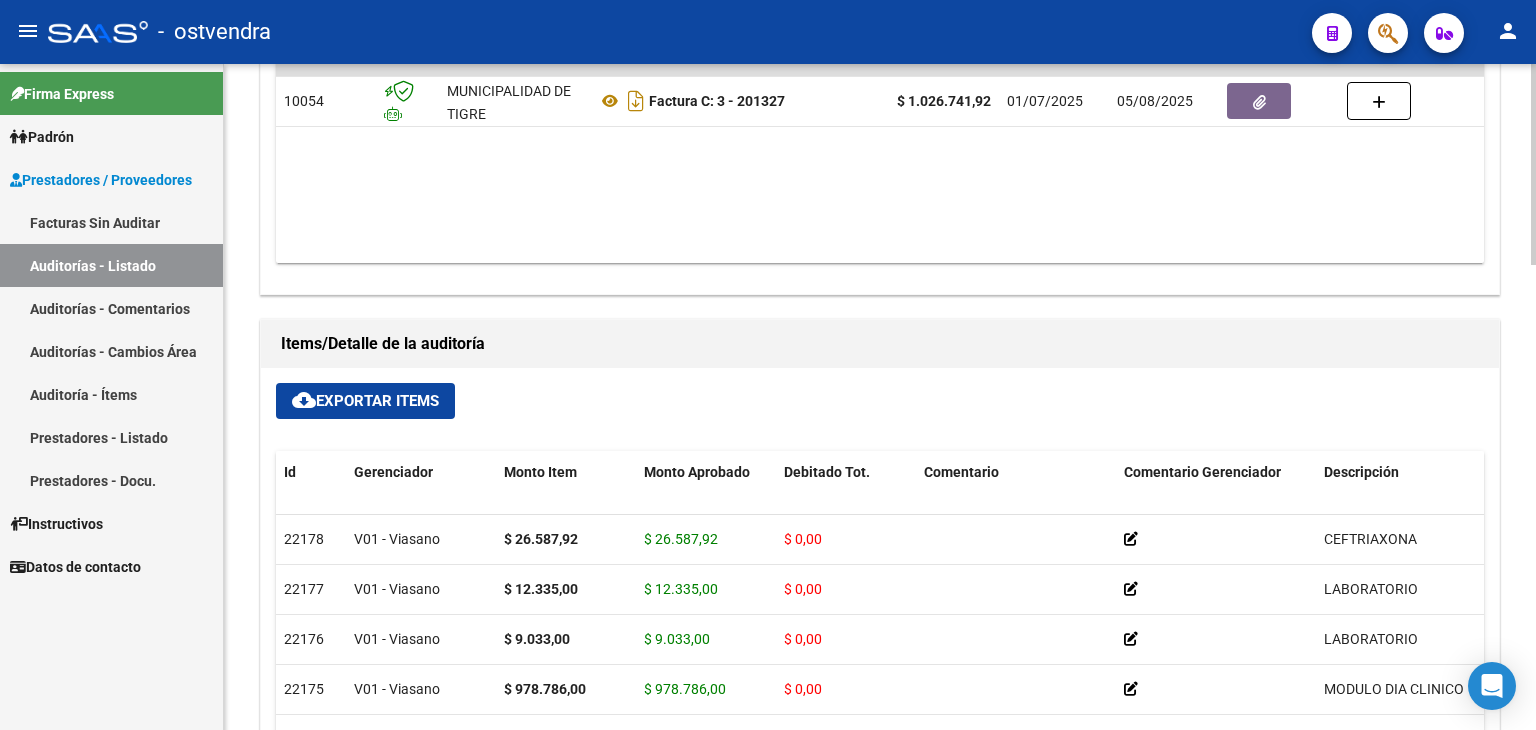 scroll, scrollTop: 1400, scrollLeft: 0, axis: vertical 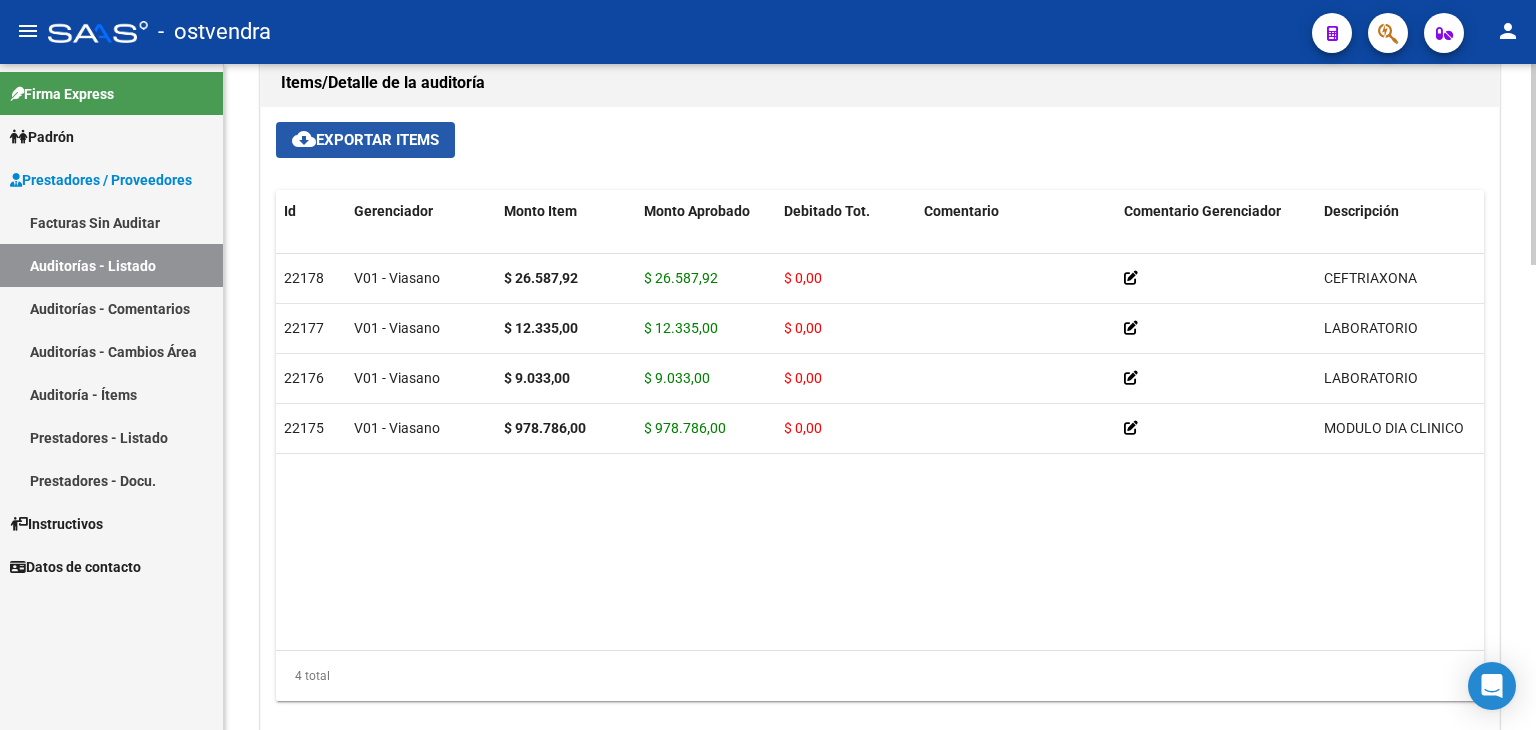 click on "cloud_download  Exportar Items" 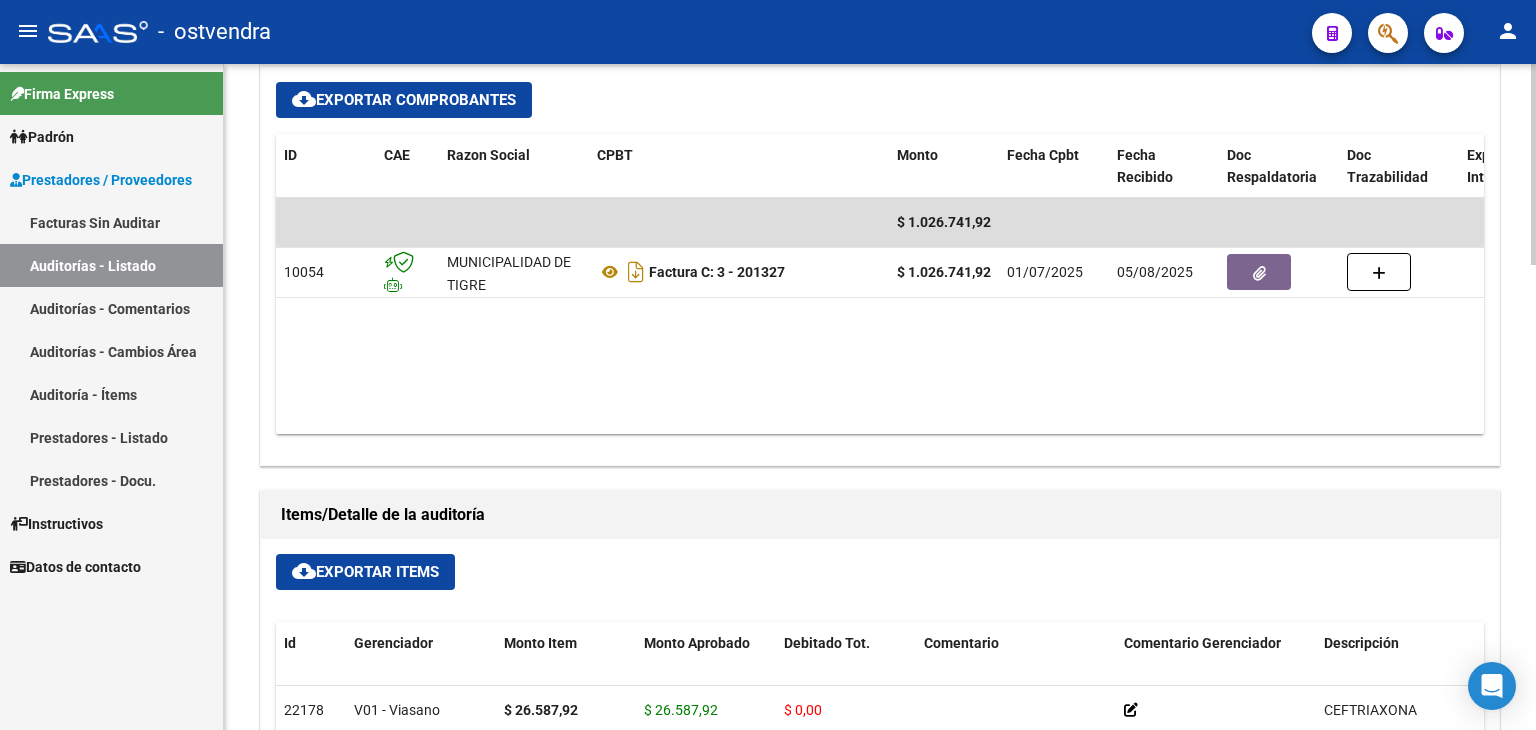 scroll, scrollTop: 900, scrollLeft: 0, axis: vertical 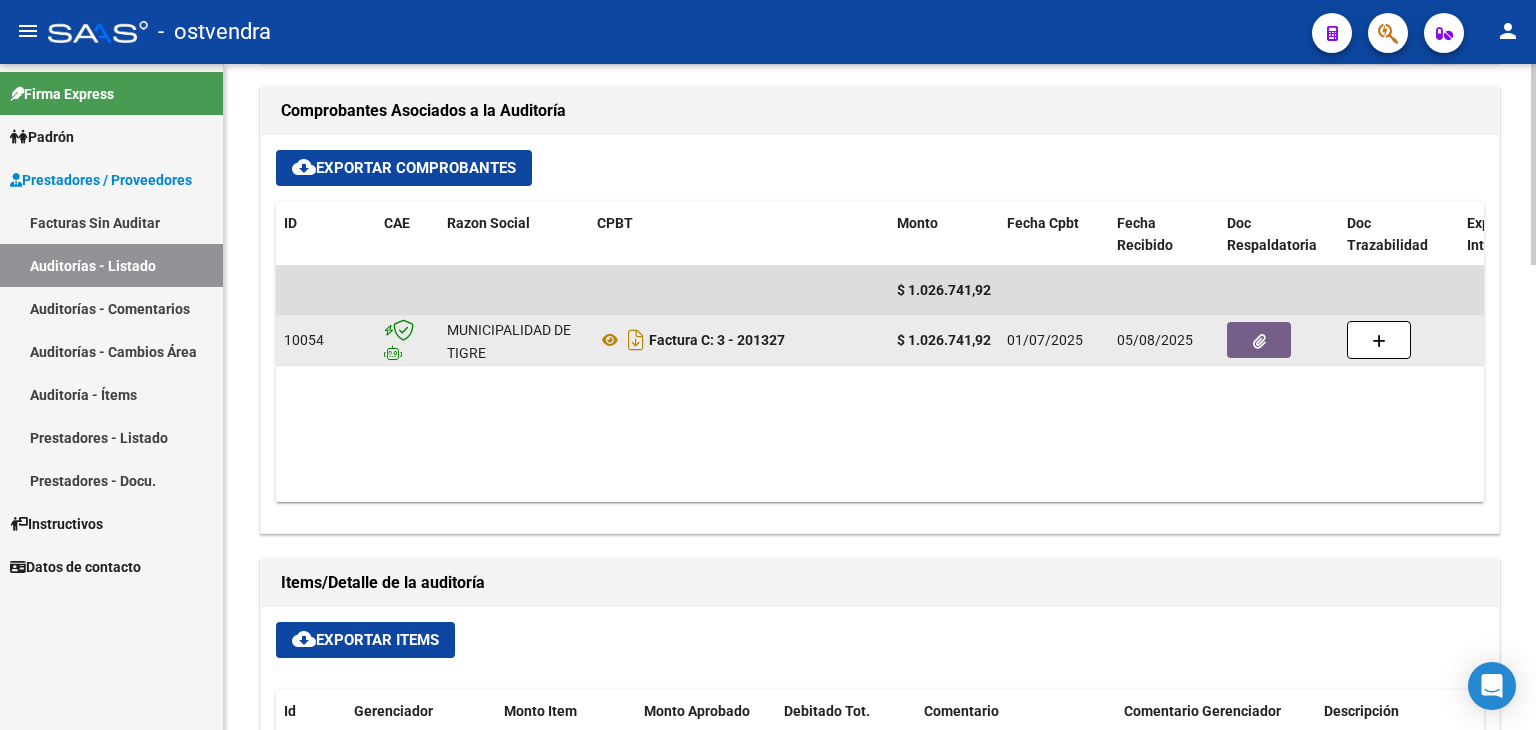 click 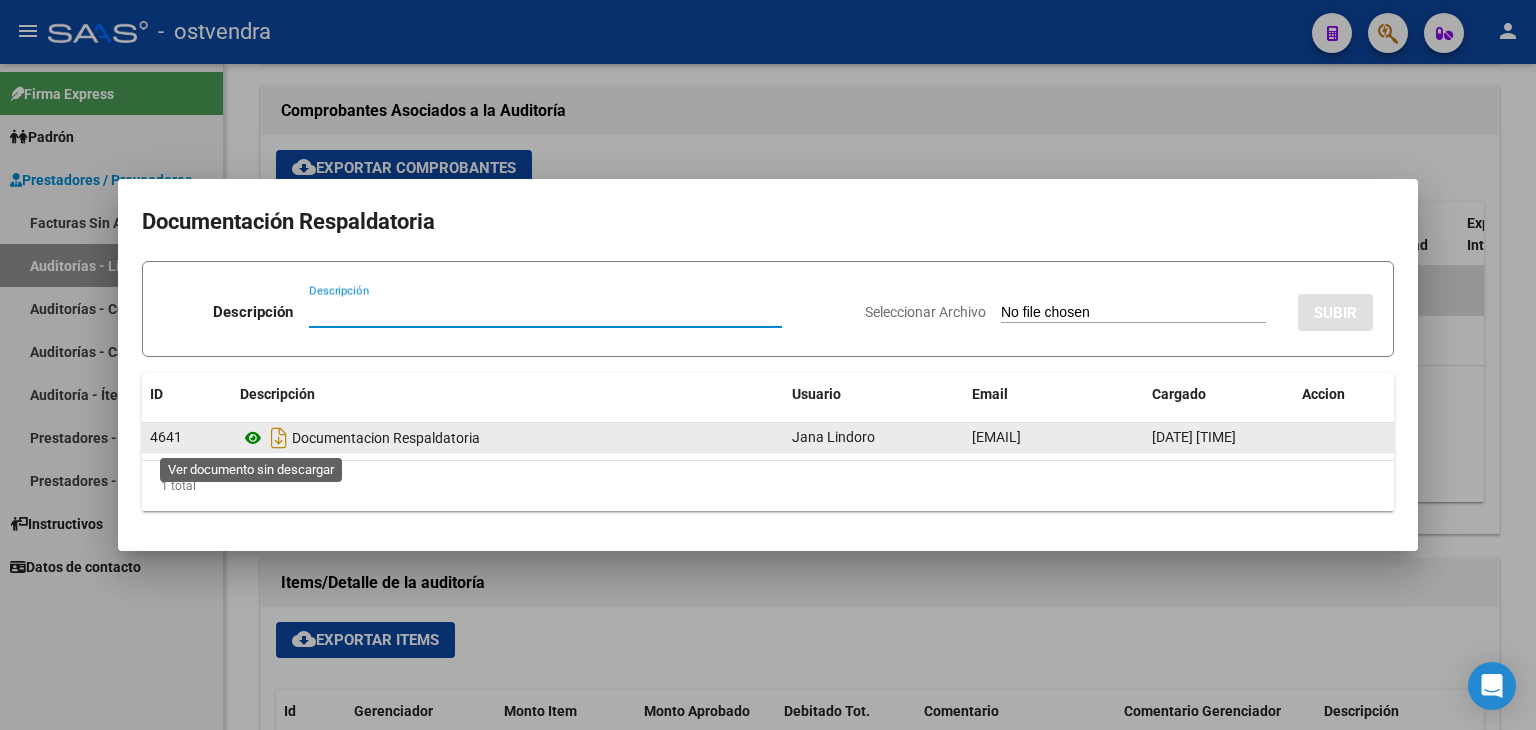 click 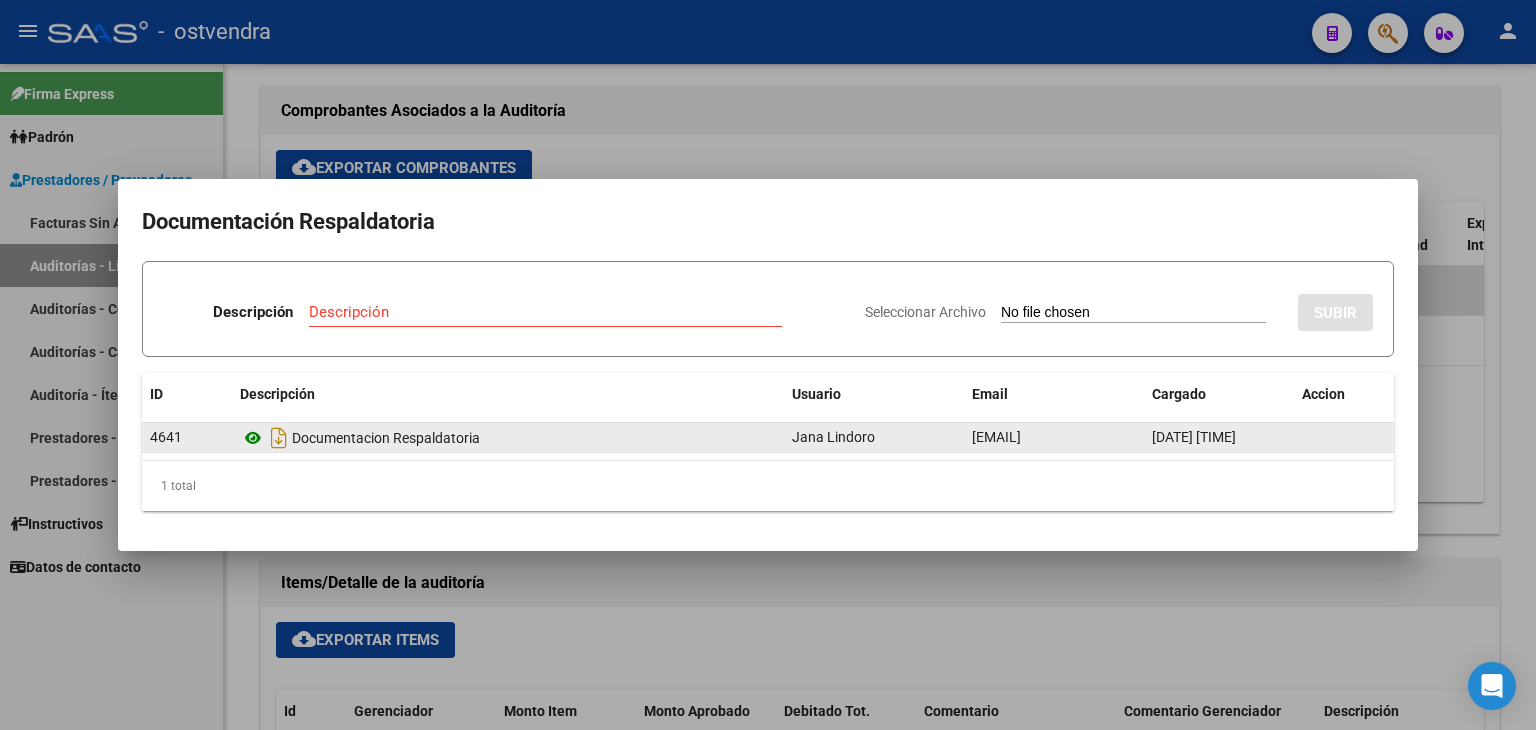 type 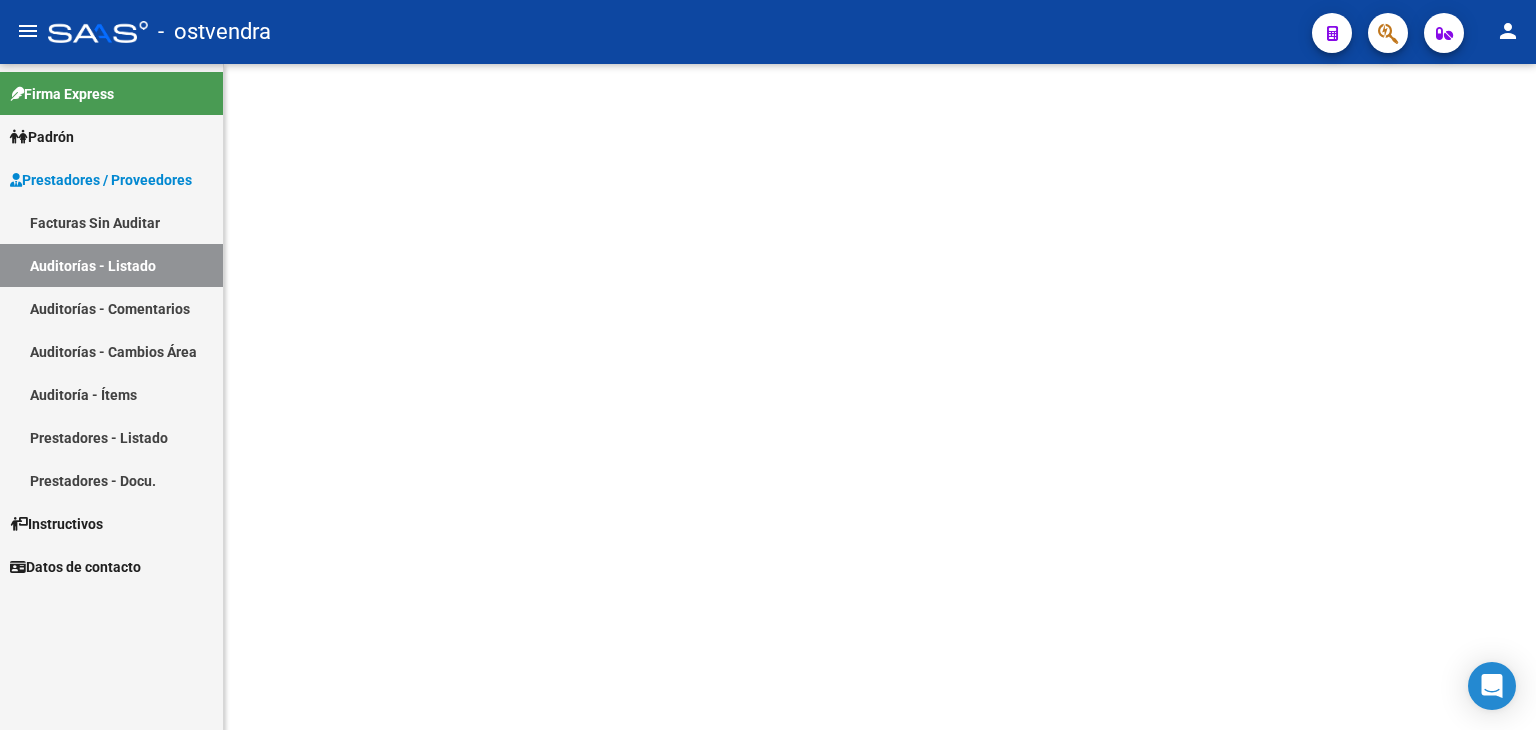 scroll, scrollTop: 0, scrollLeft: 0, axis: both 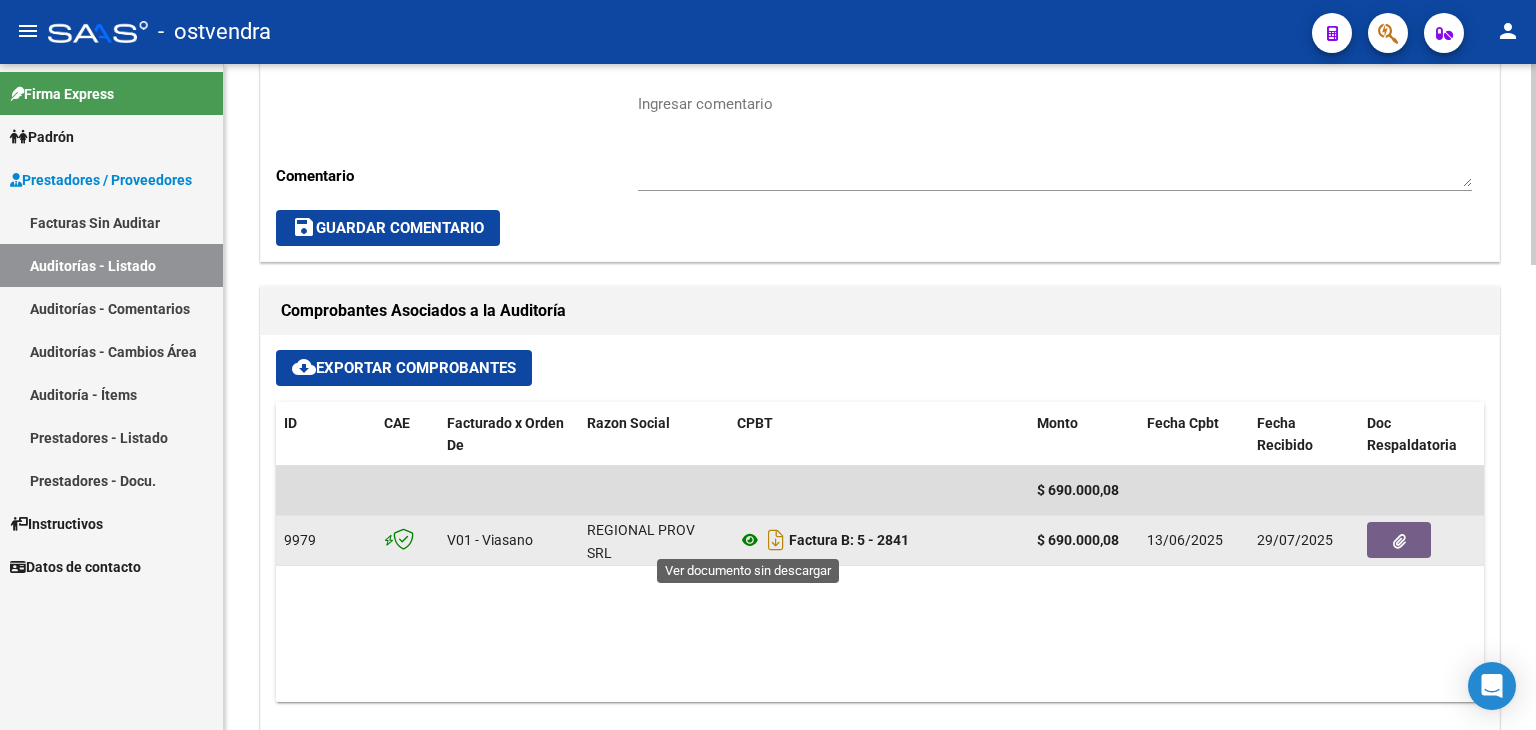 click 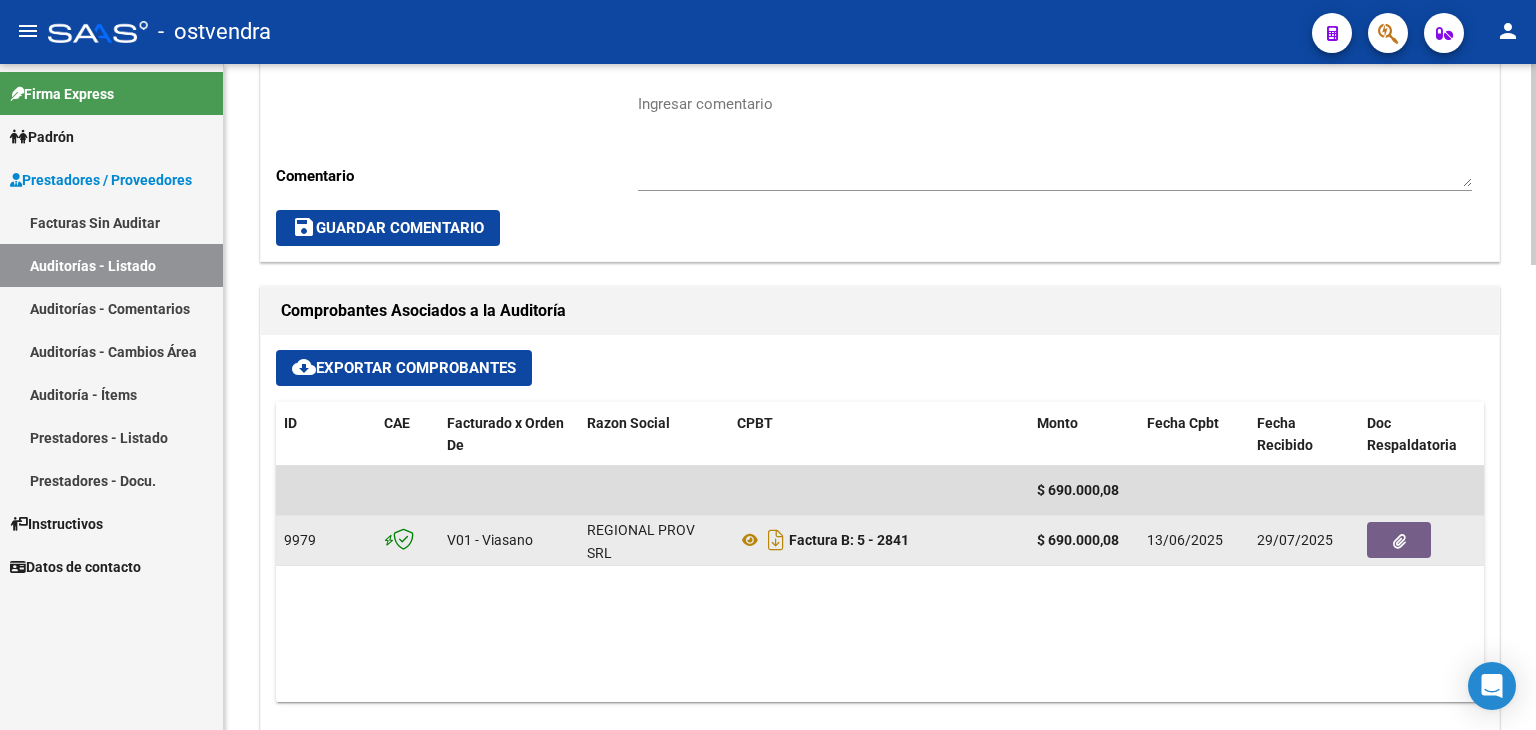 click 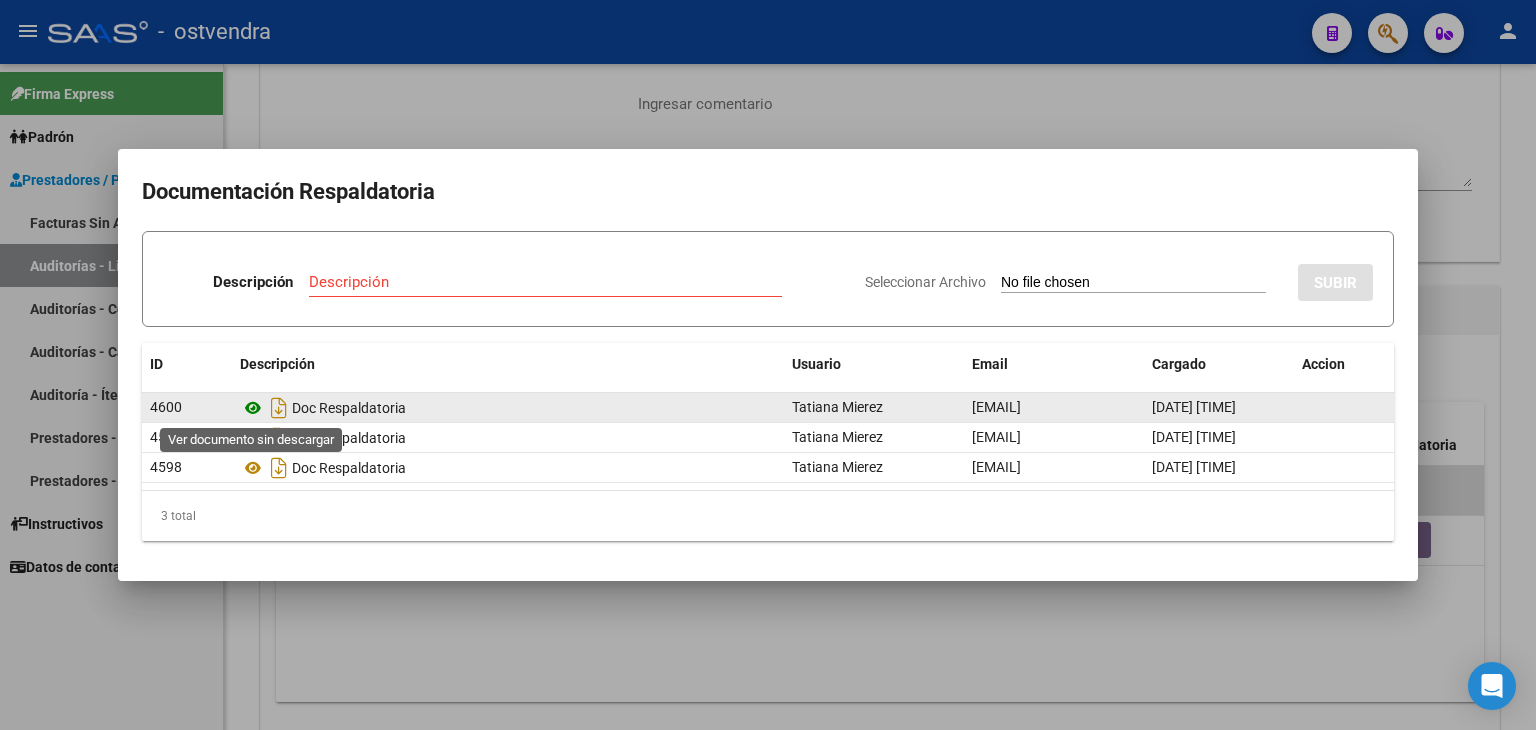click 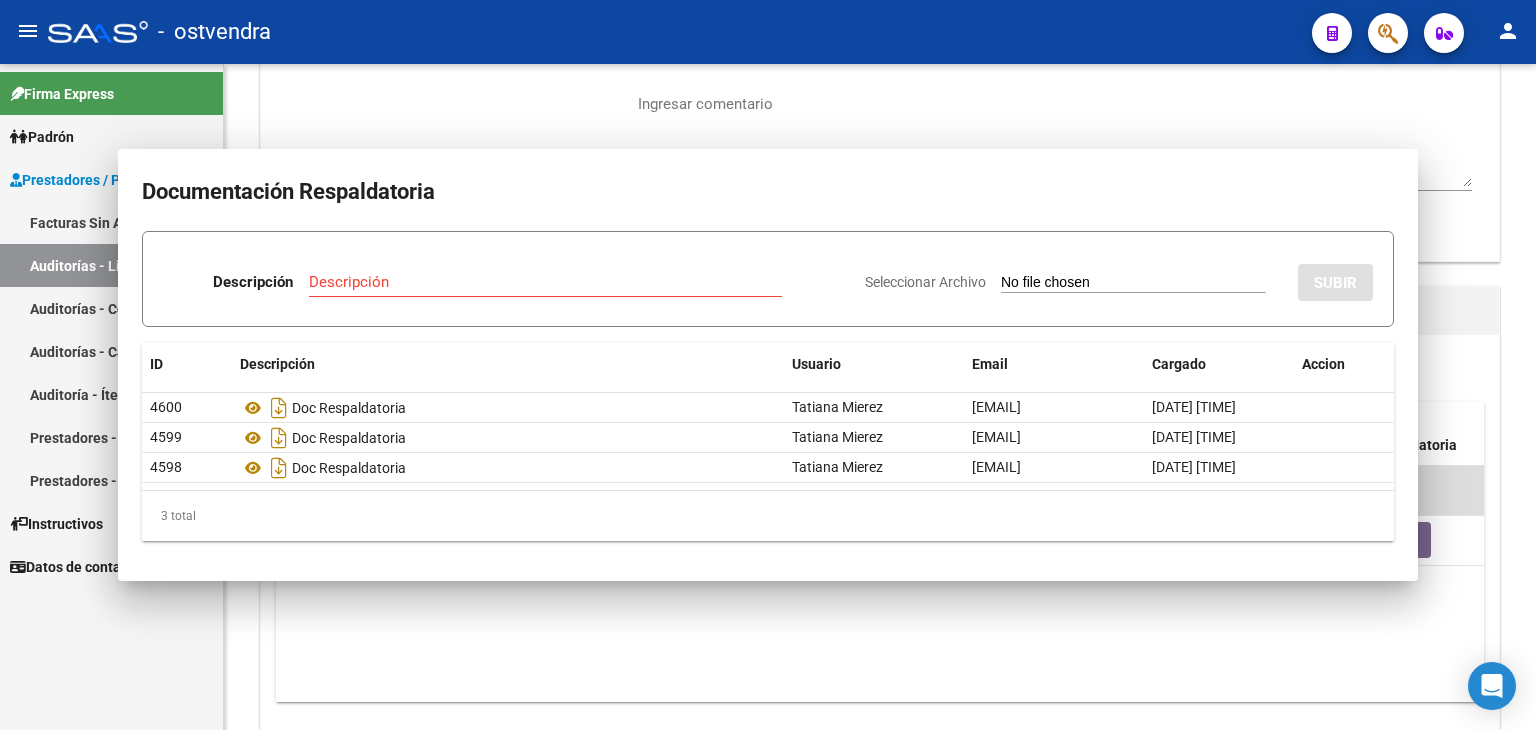 type 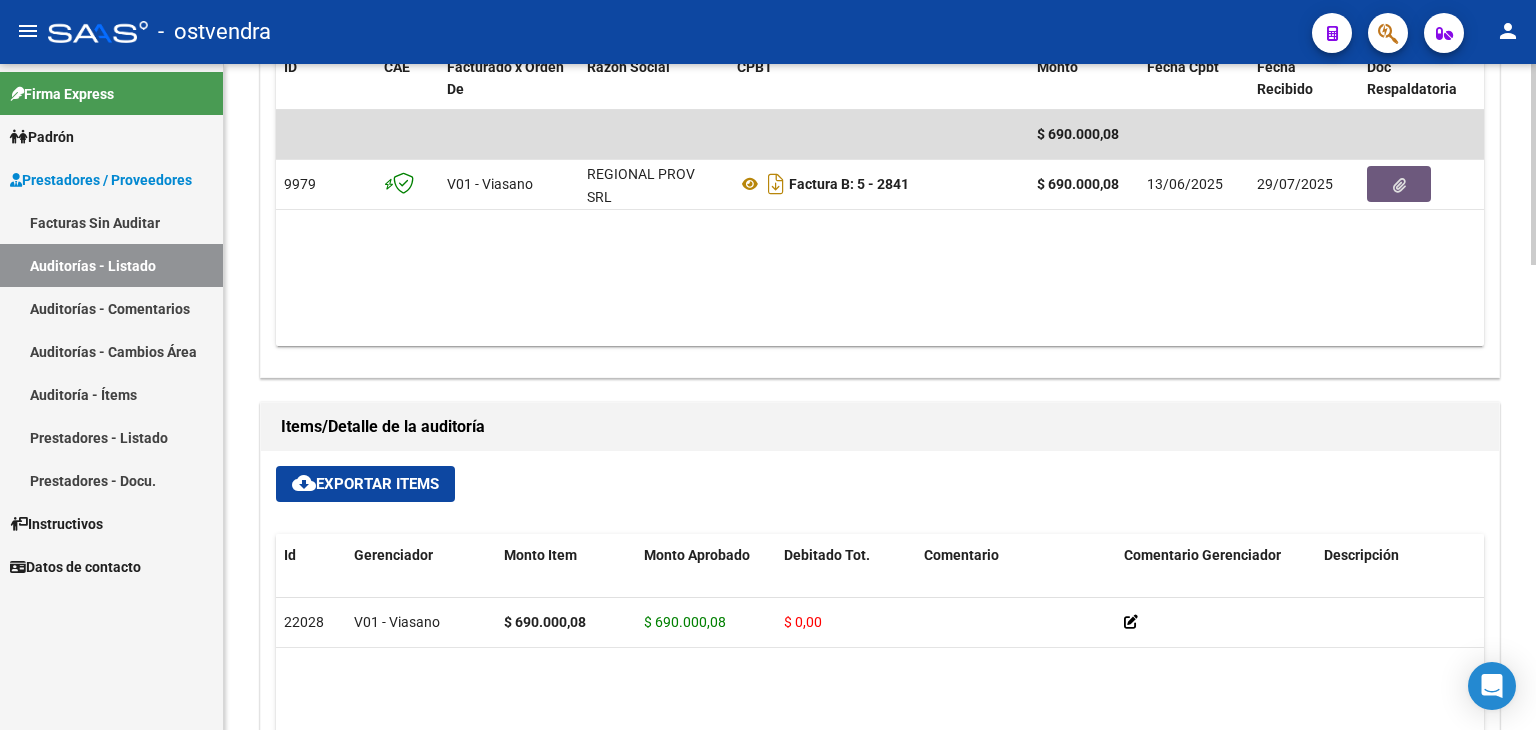 scroll, scrollTop: 1300, scrollLeft: 0, axis: vertical 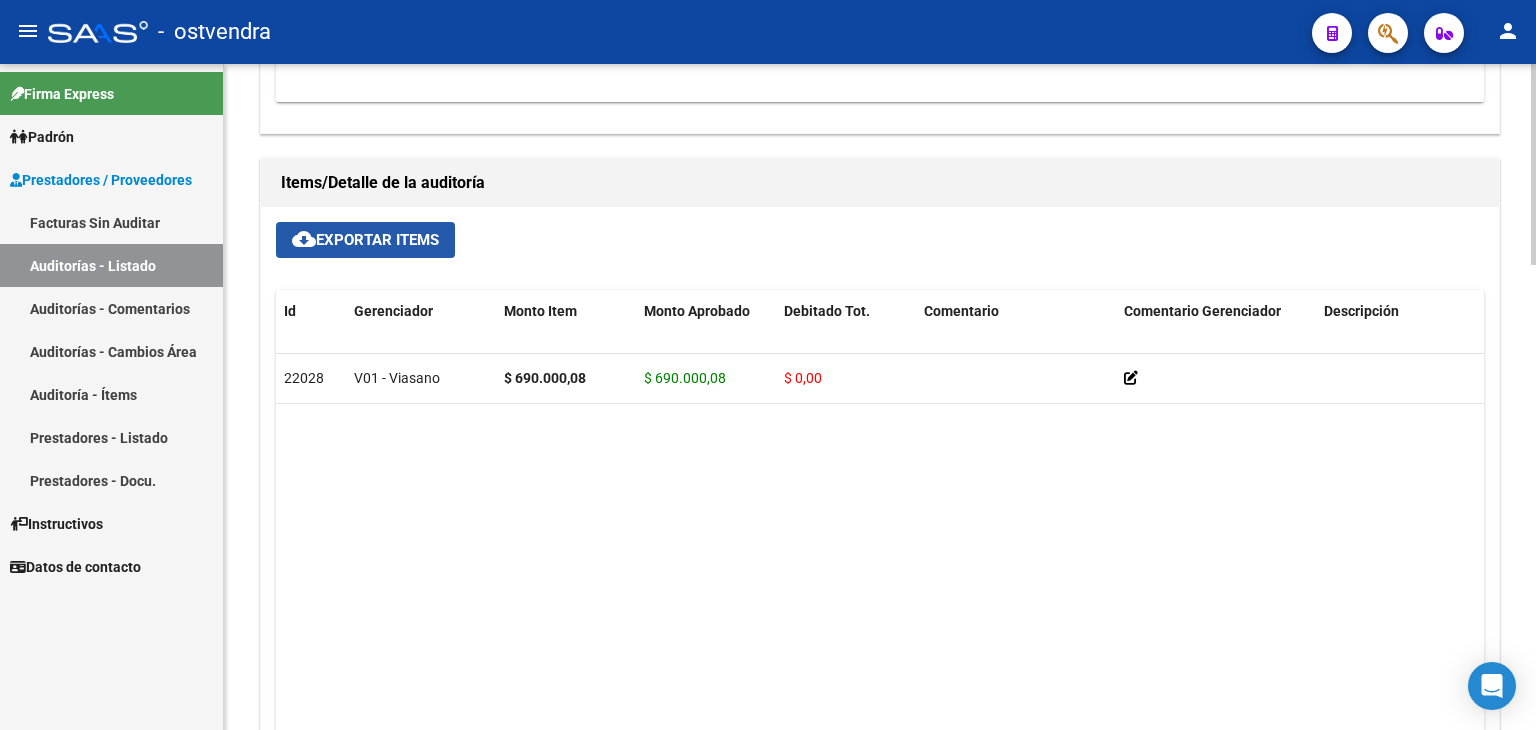 click on "cloud_download  Exportar Items" 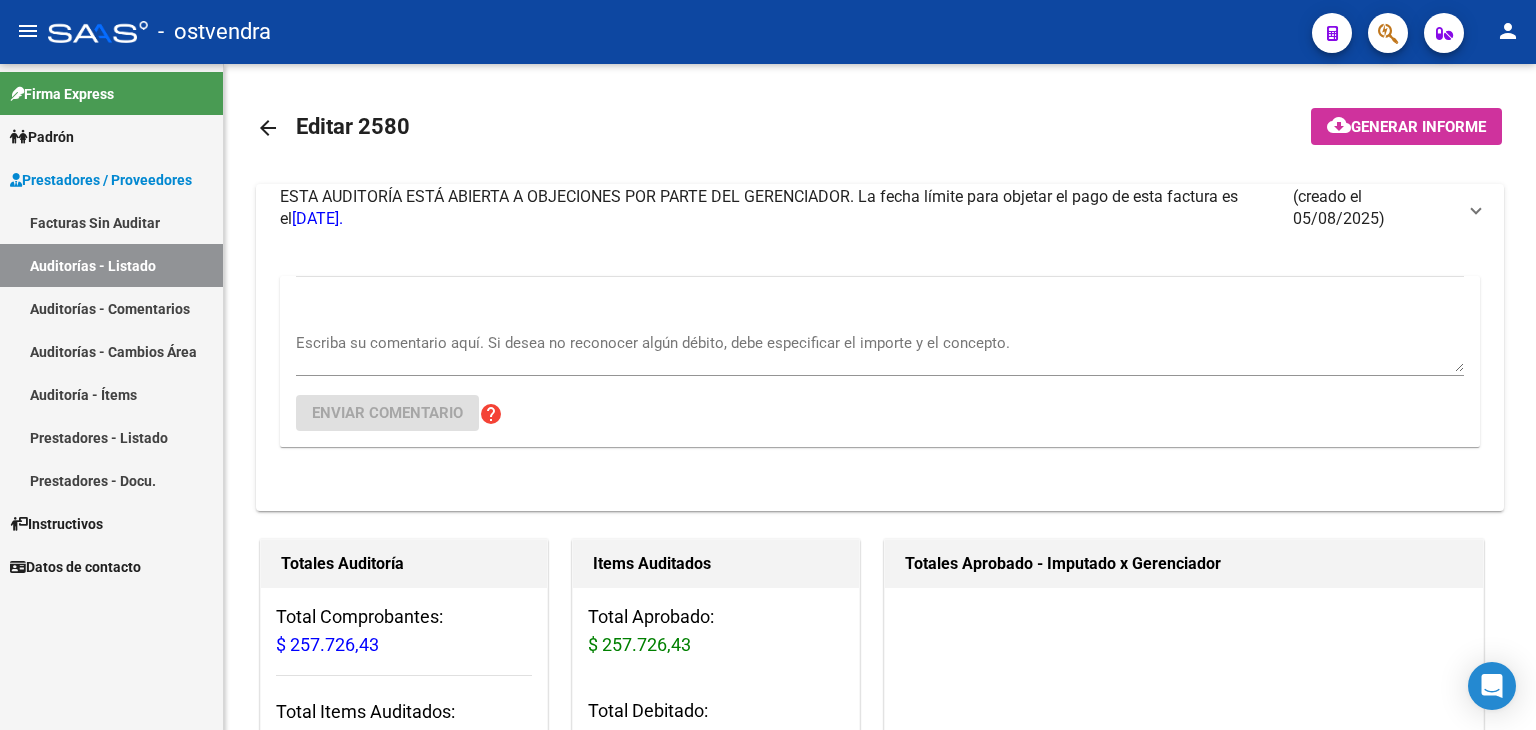 scroll, scrollTop: 0, scrollLeft: 0, axis: both 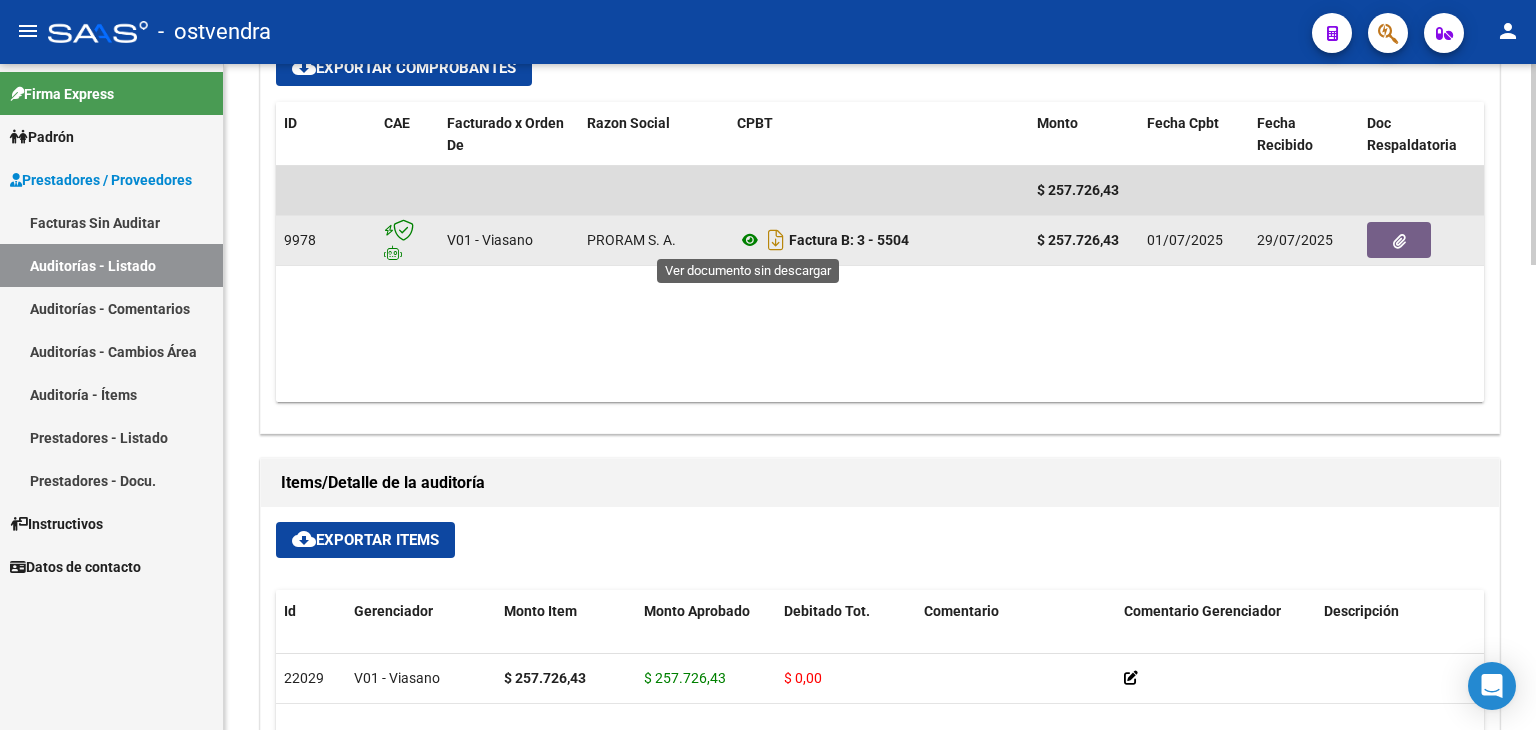 click 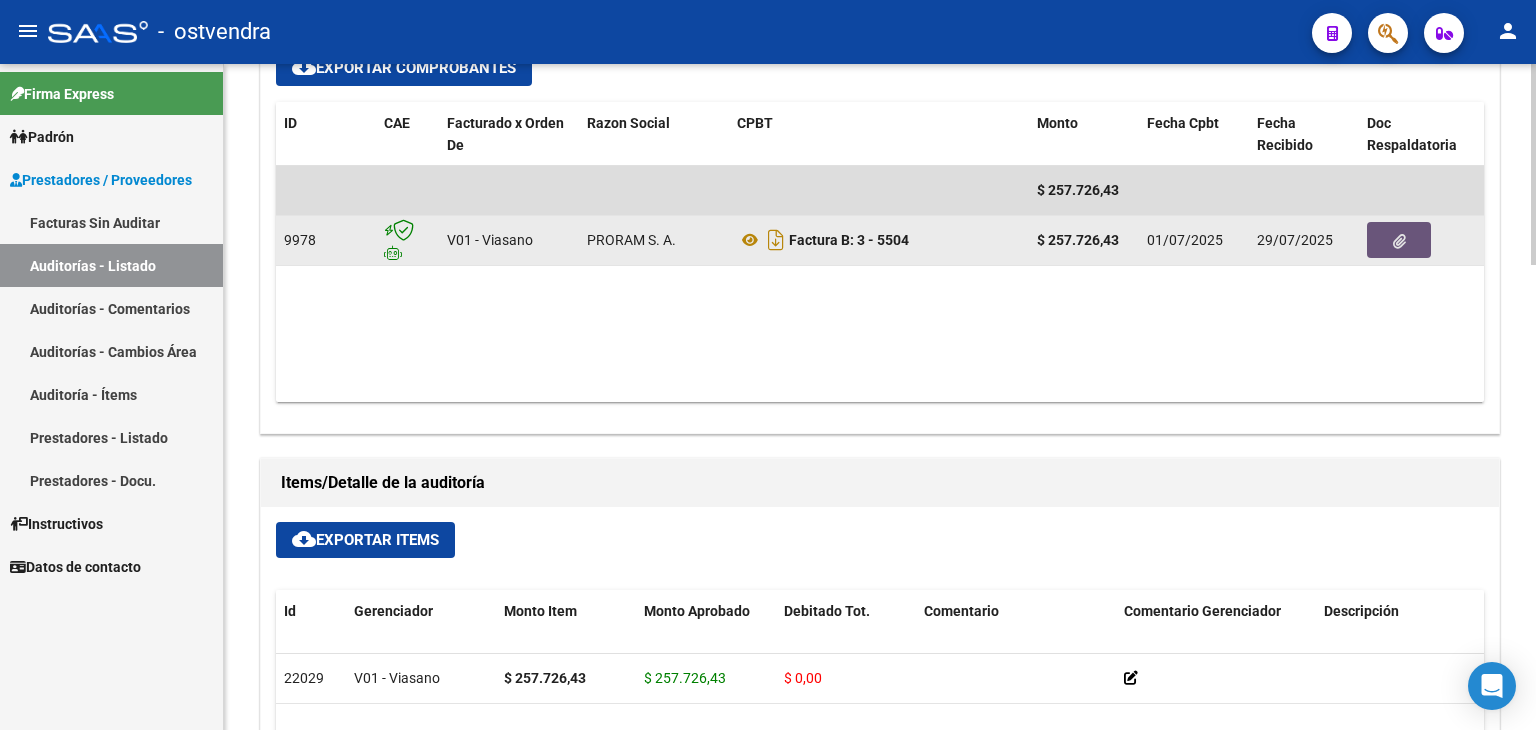 click 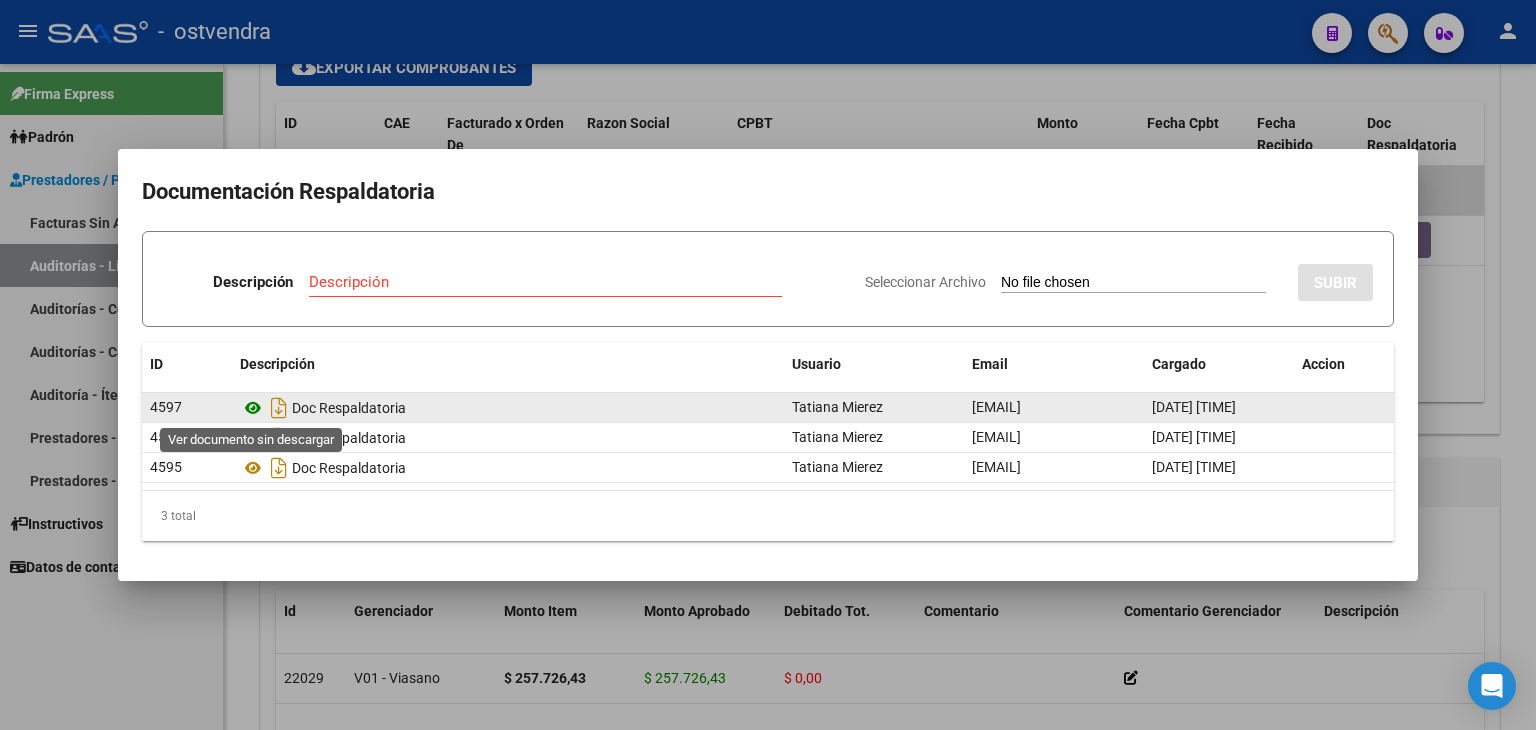 click 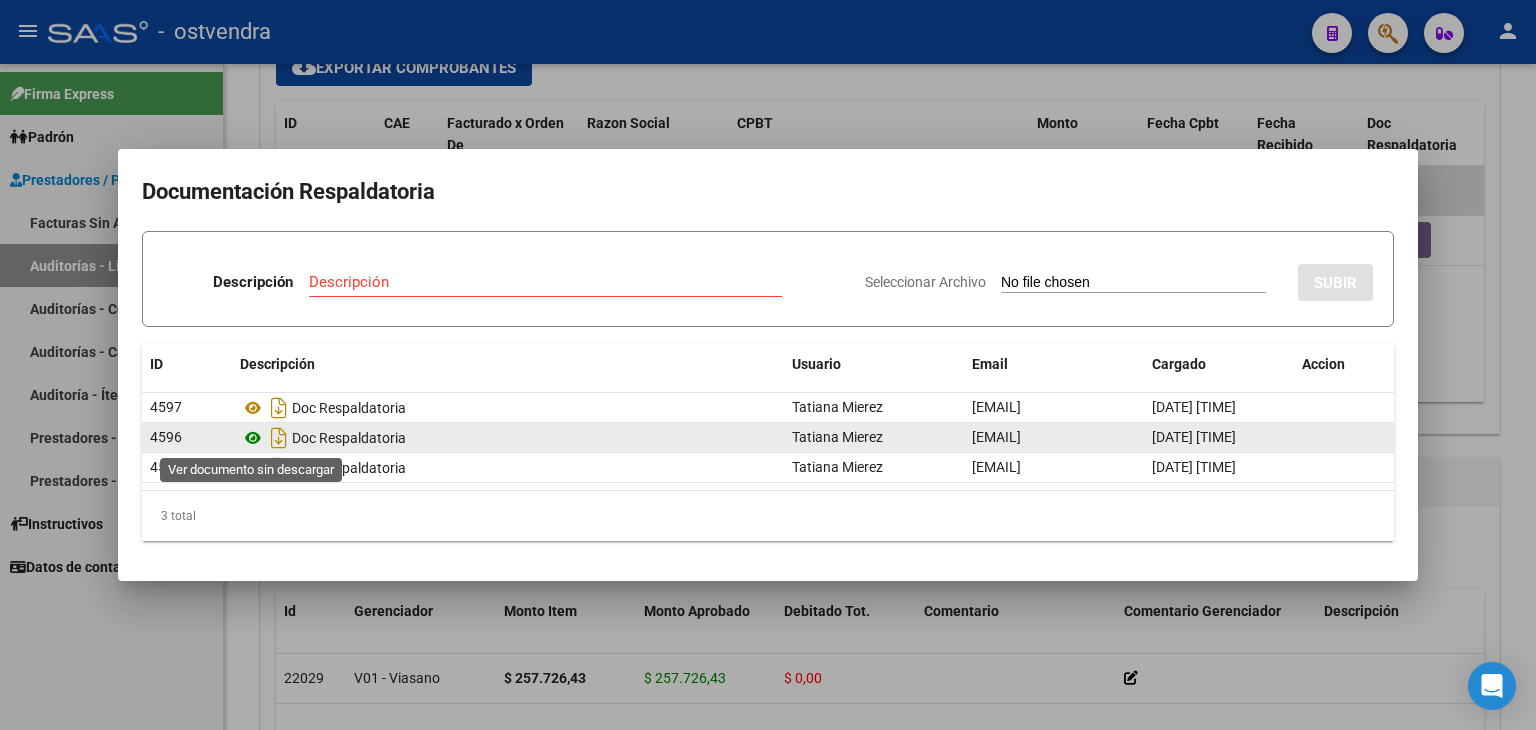 click 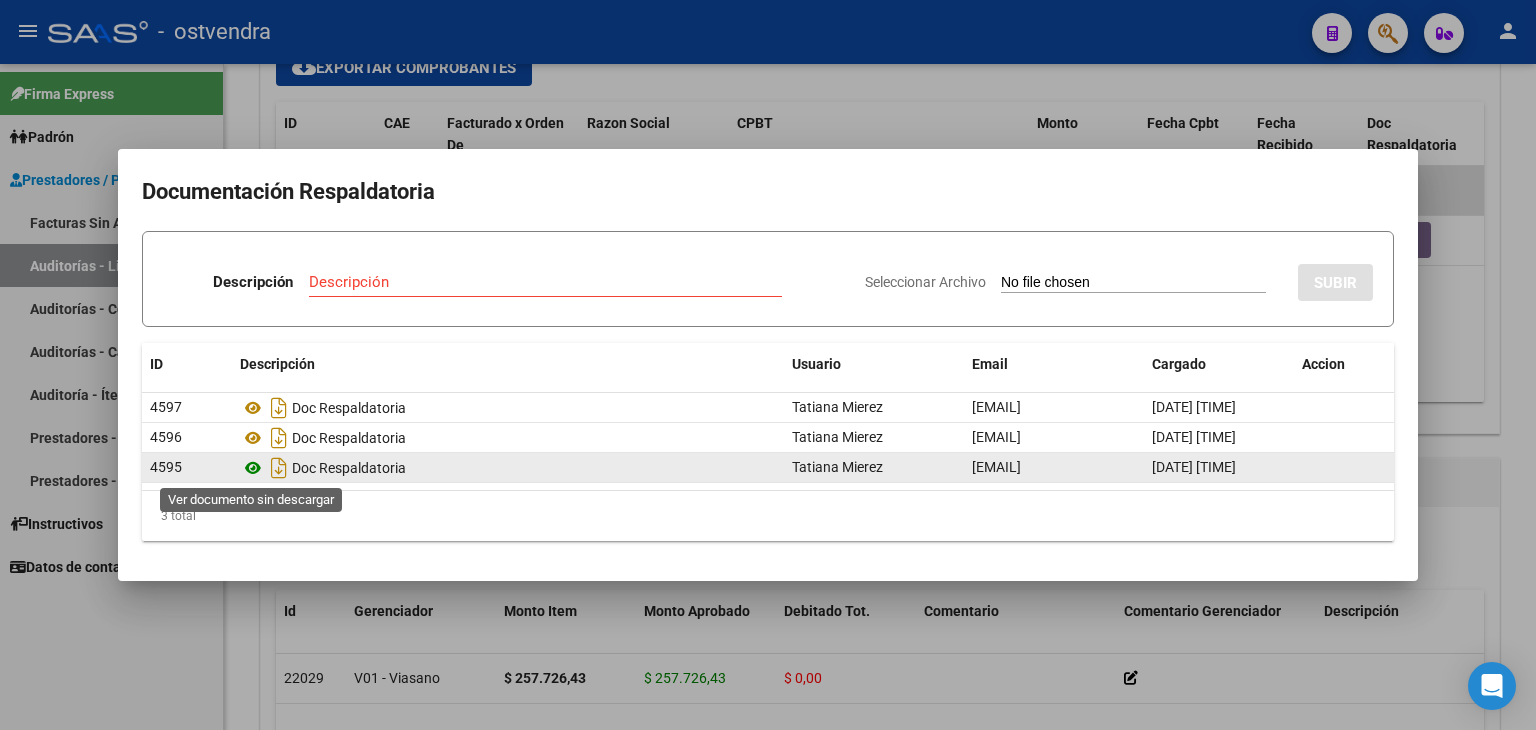click 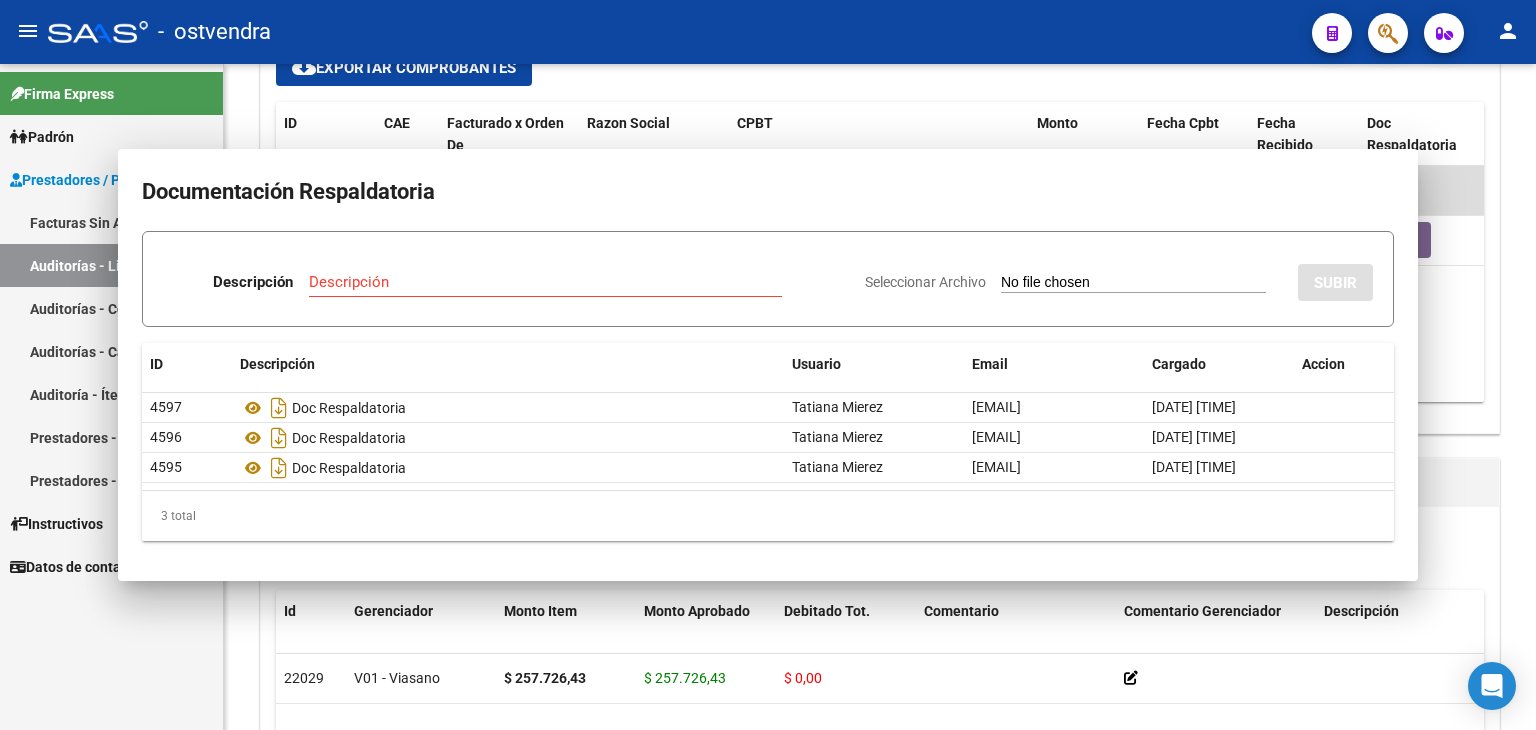 type 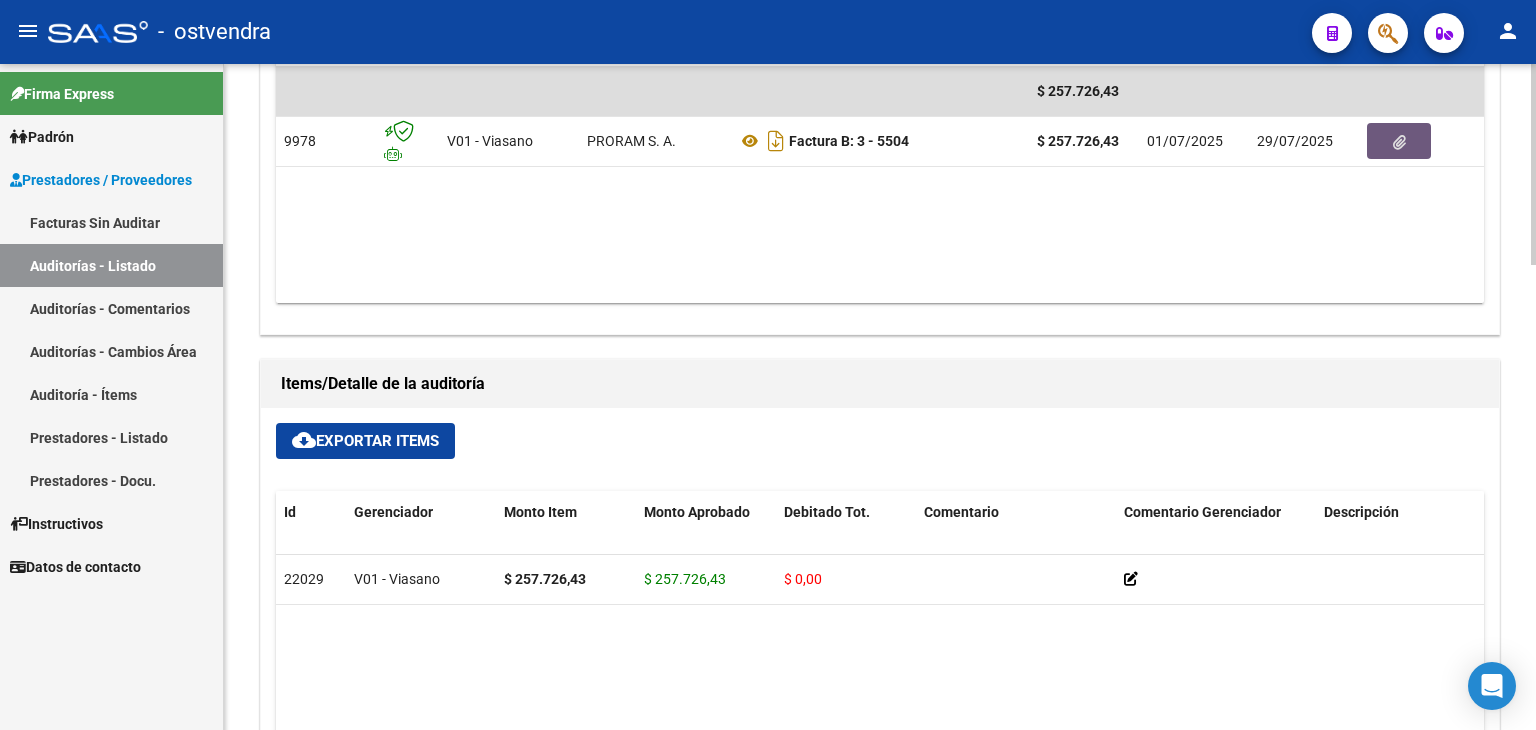 scroll, scrollTop: 1100, scrollLeft: 0, axis: vertical 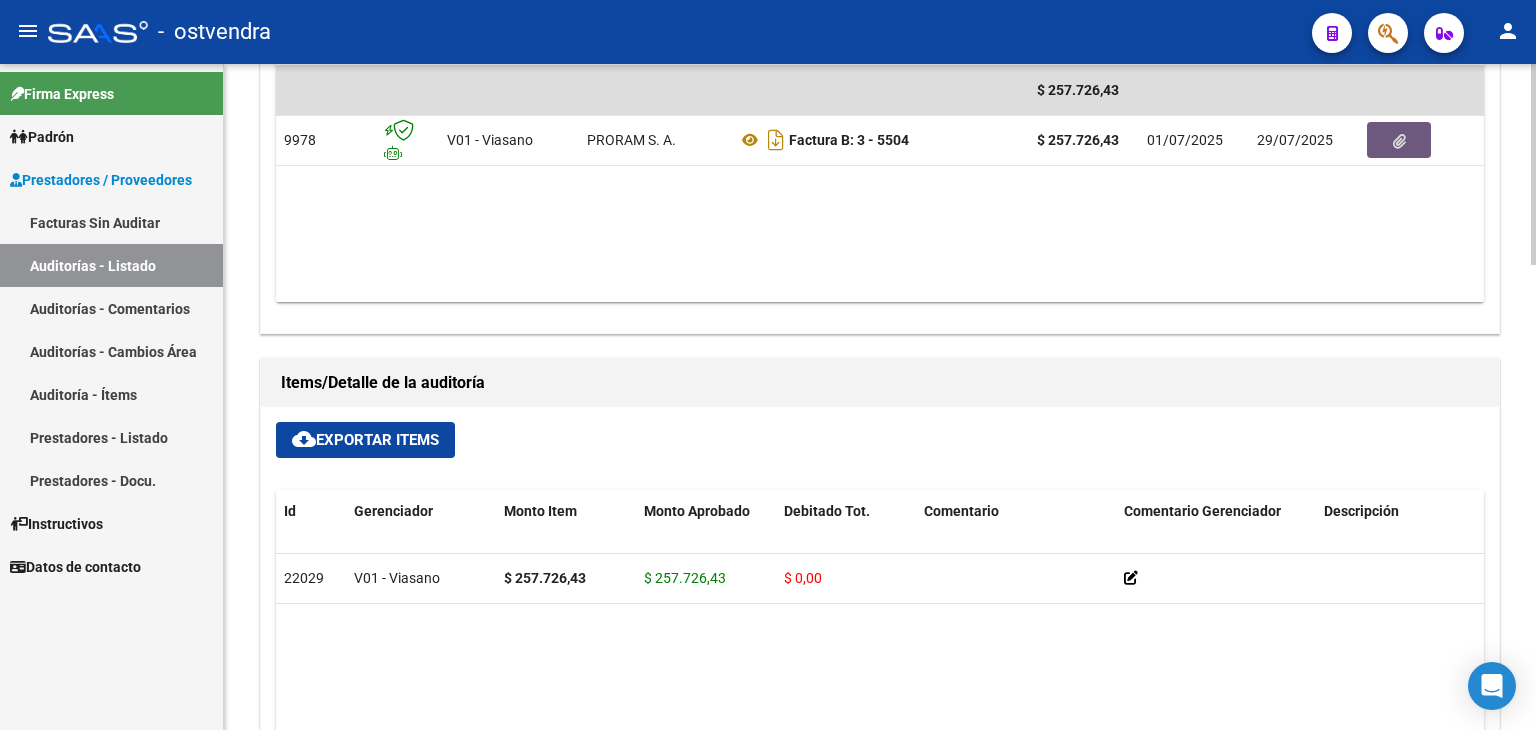 click on "cloud_download  Exportar Items" 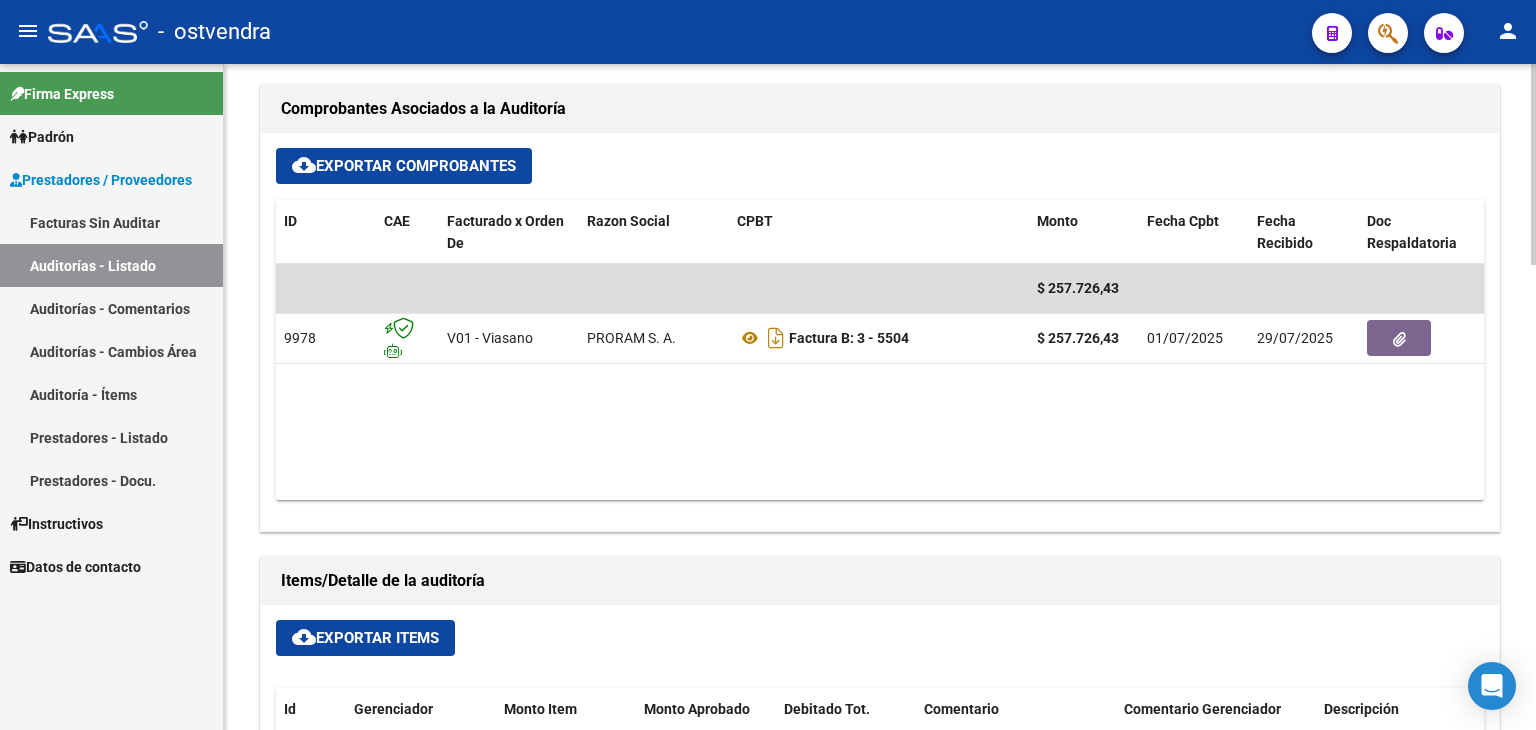 scroll, scrollTop: 900, scrollLeft: 0, axis: vertical 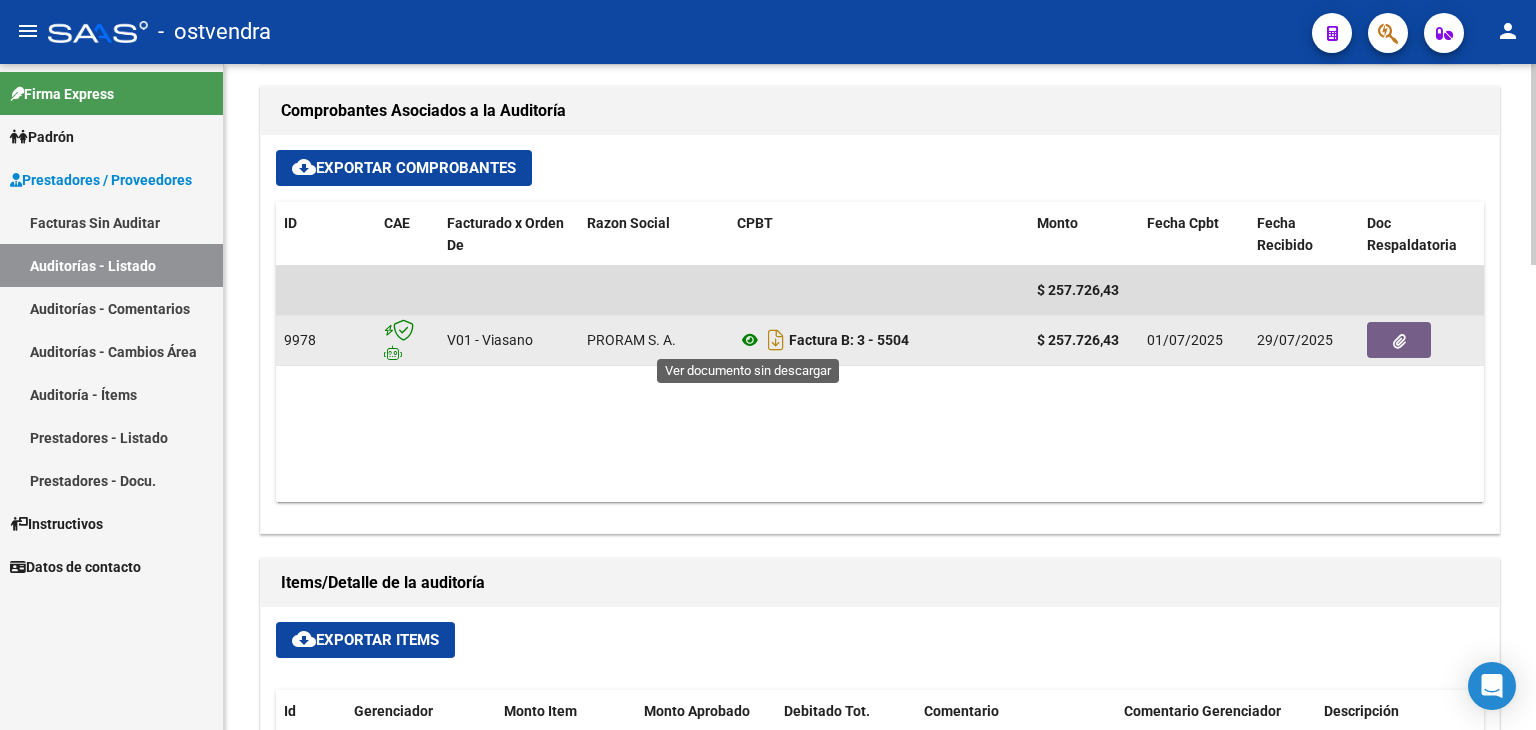click 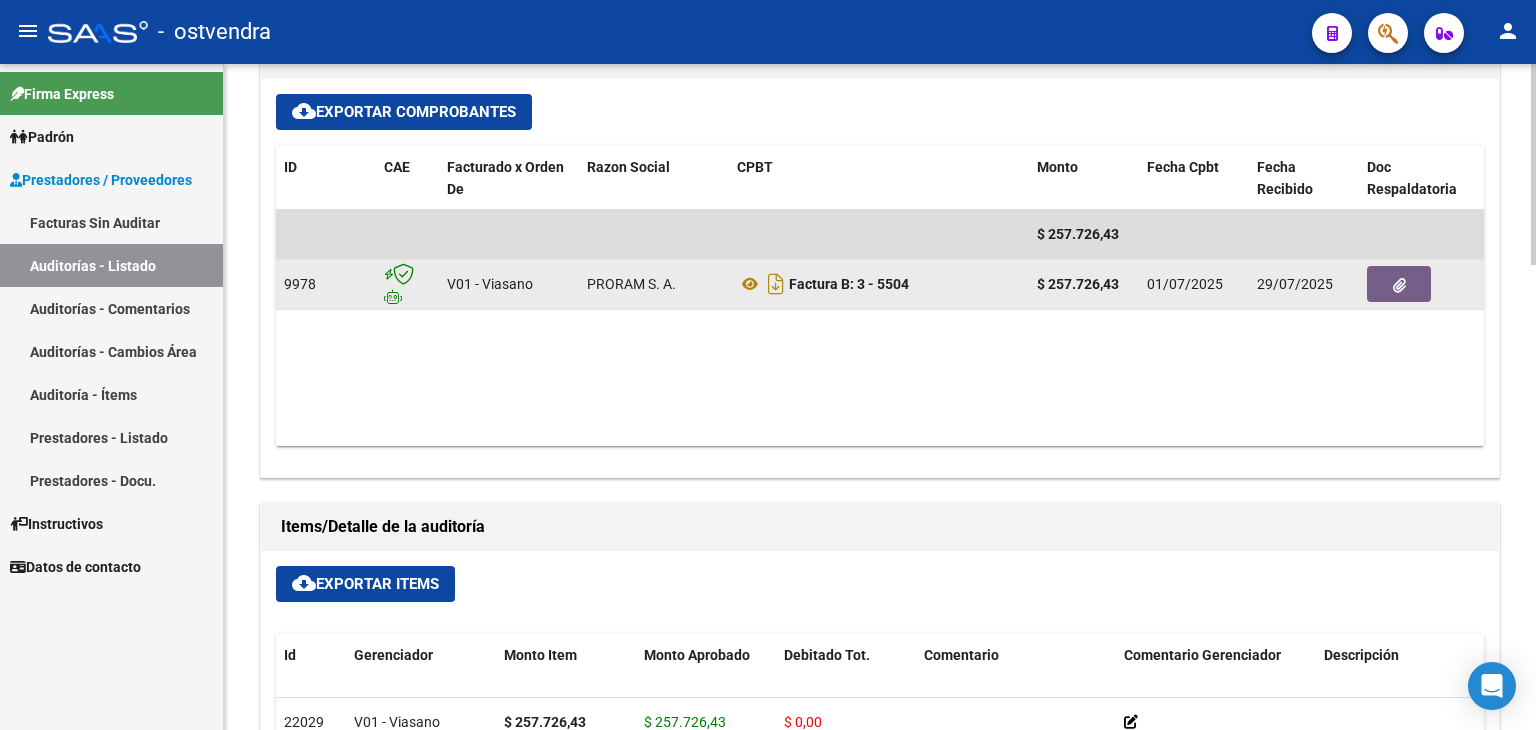 scroll, scrollTop: 900, scrollLeft: 0, axis: vertical 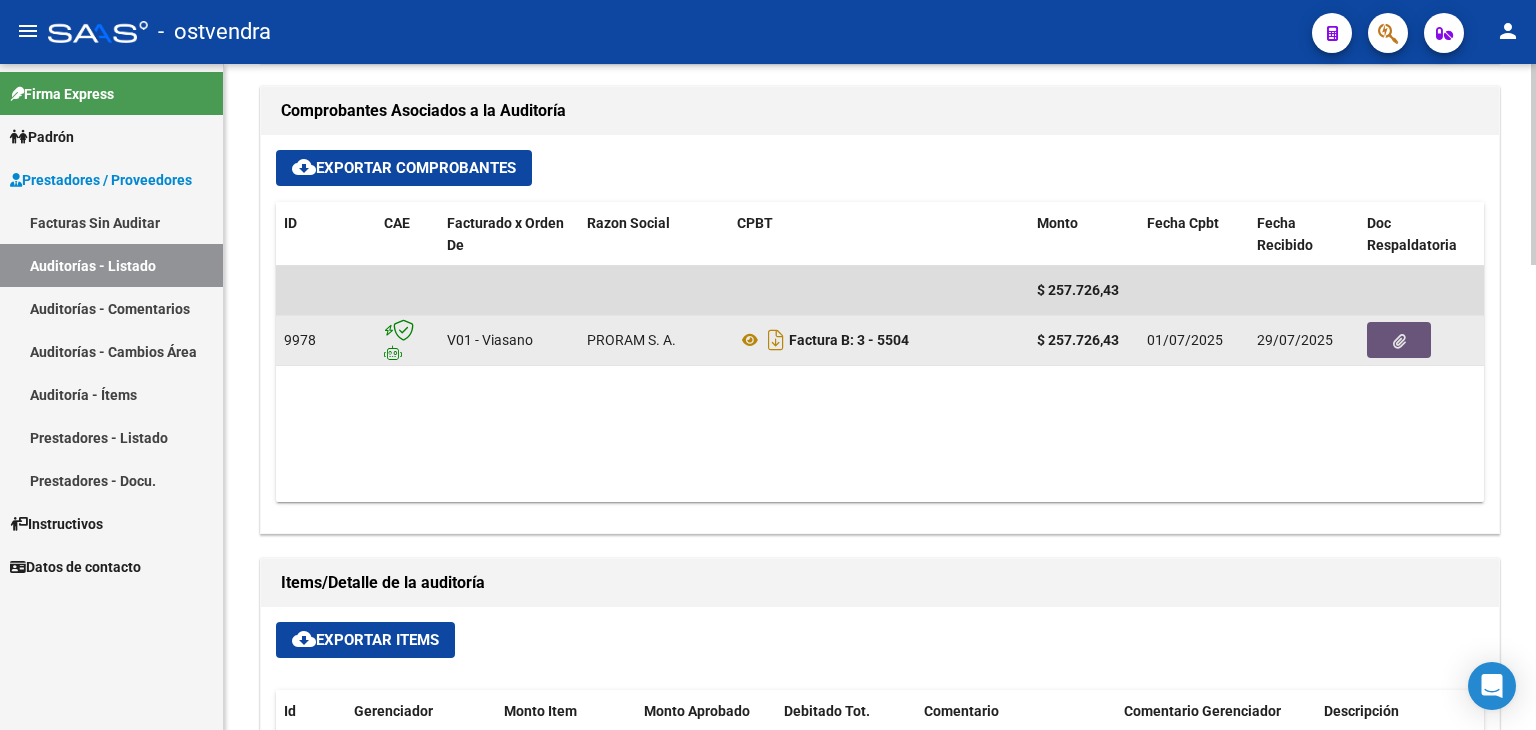 click 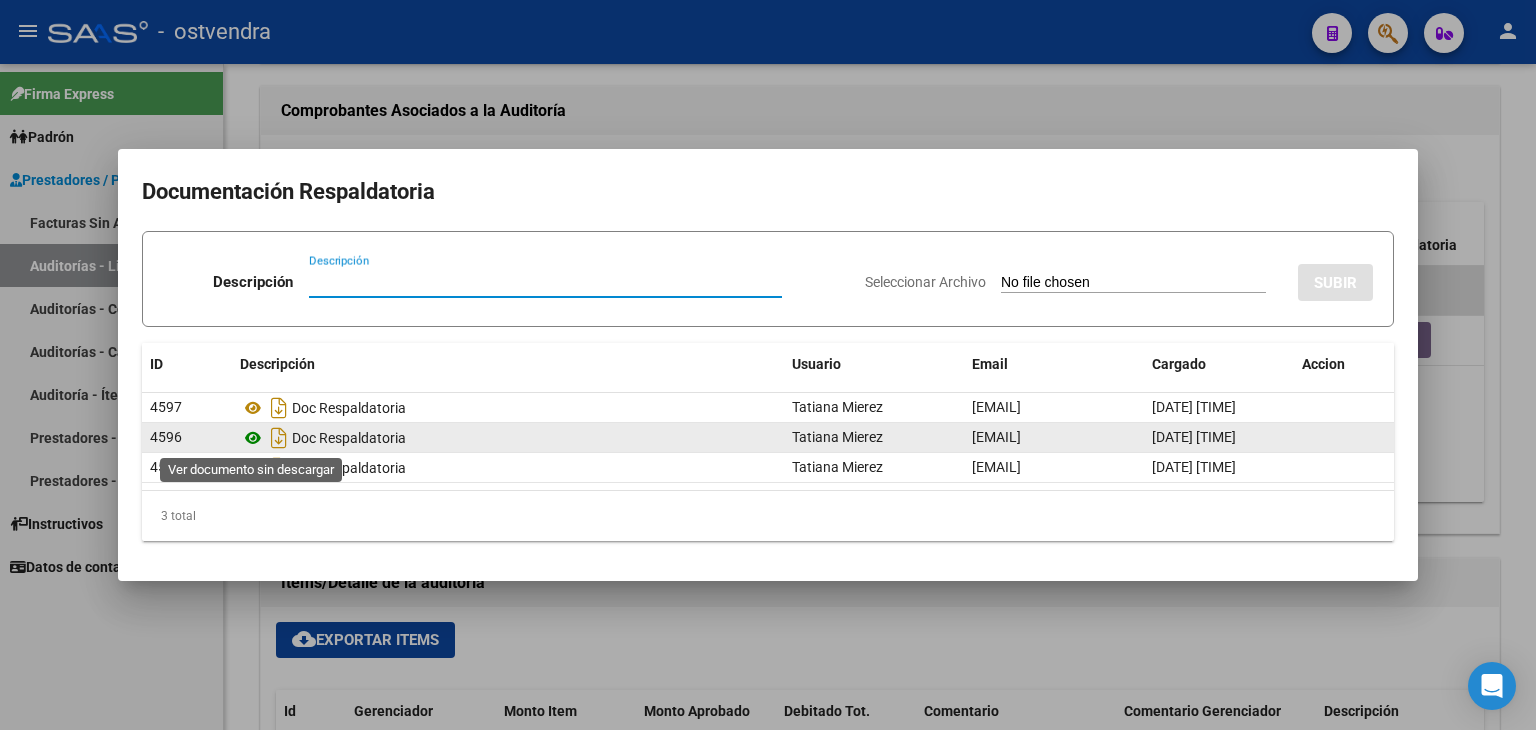 click 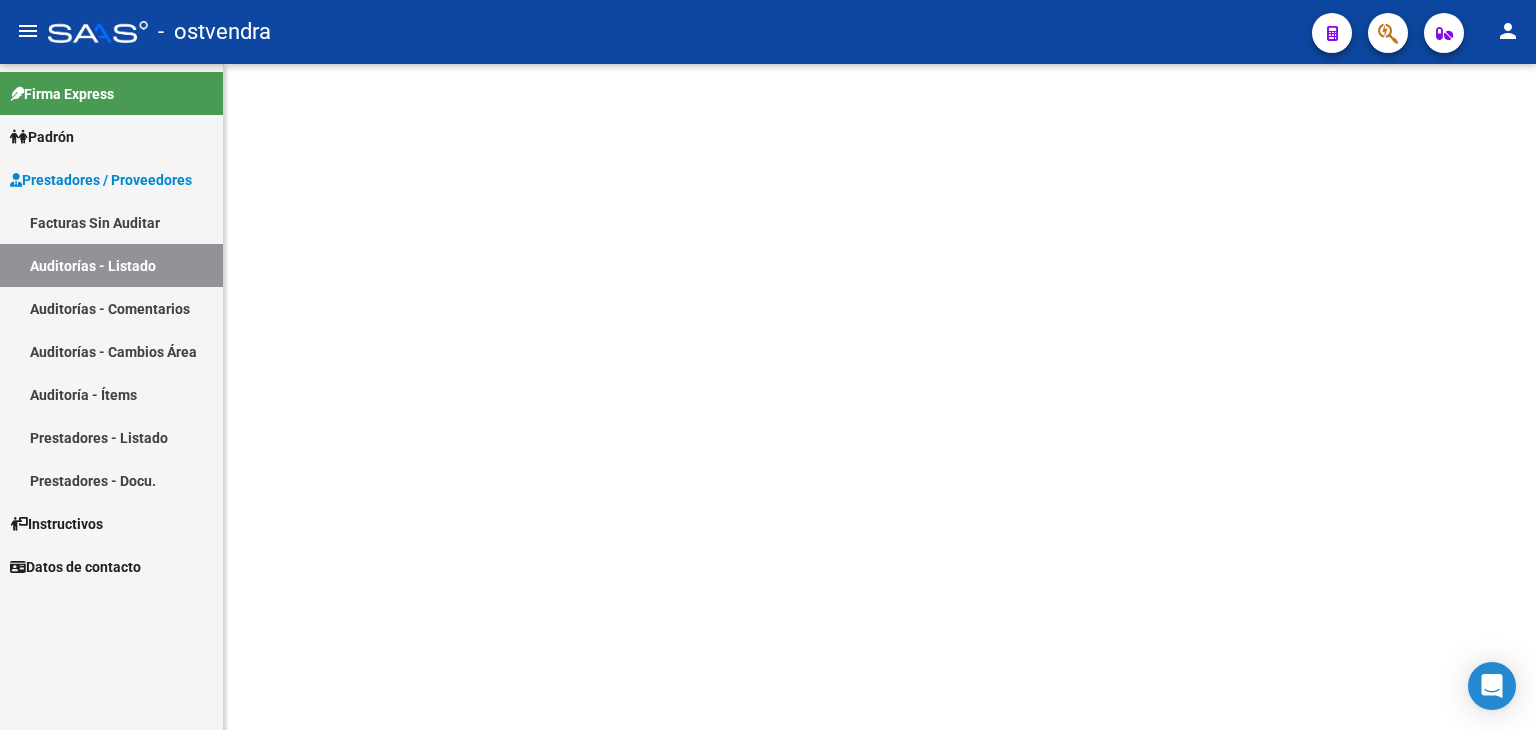 scroll, scrollTop: 0, scrollLeft: 0, axis: both 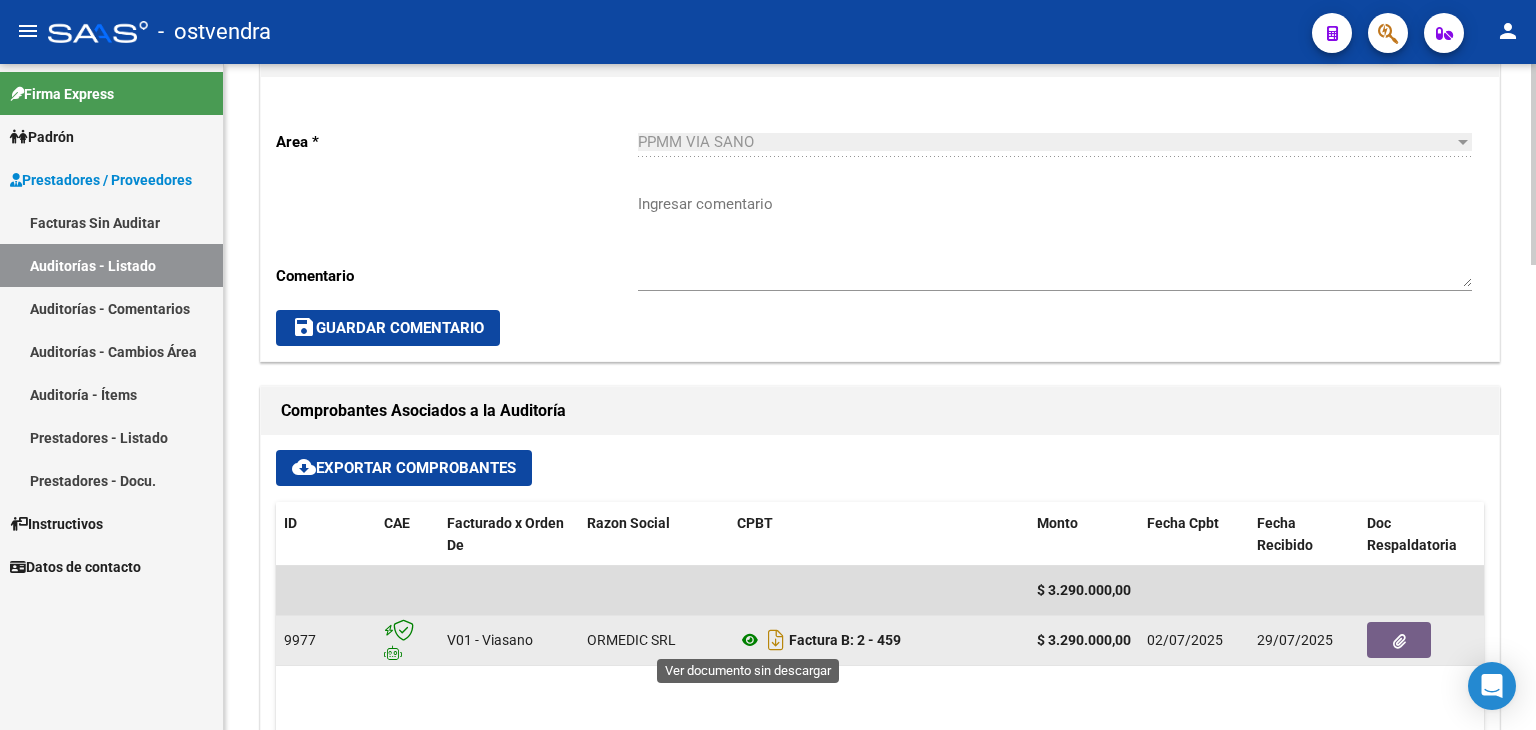 click 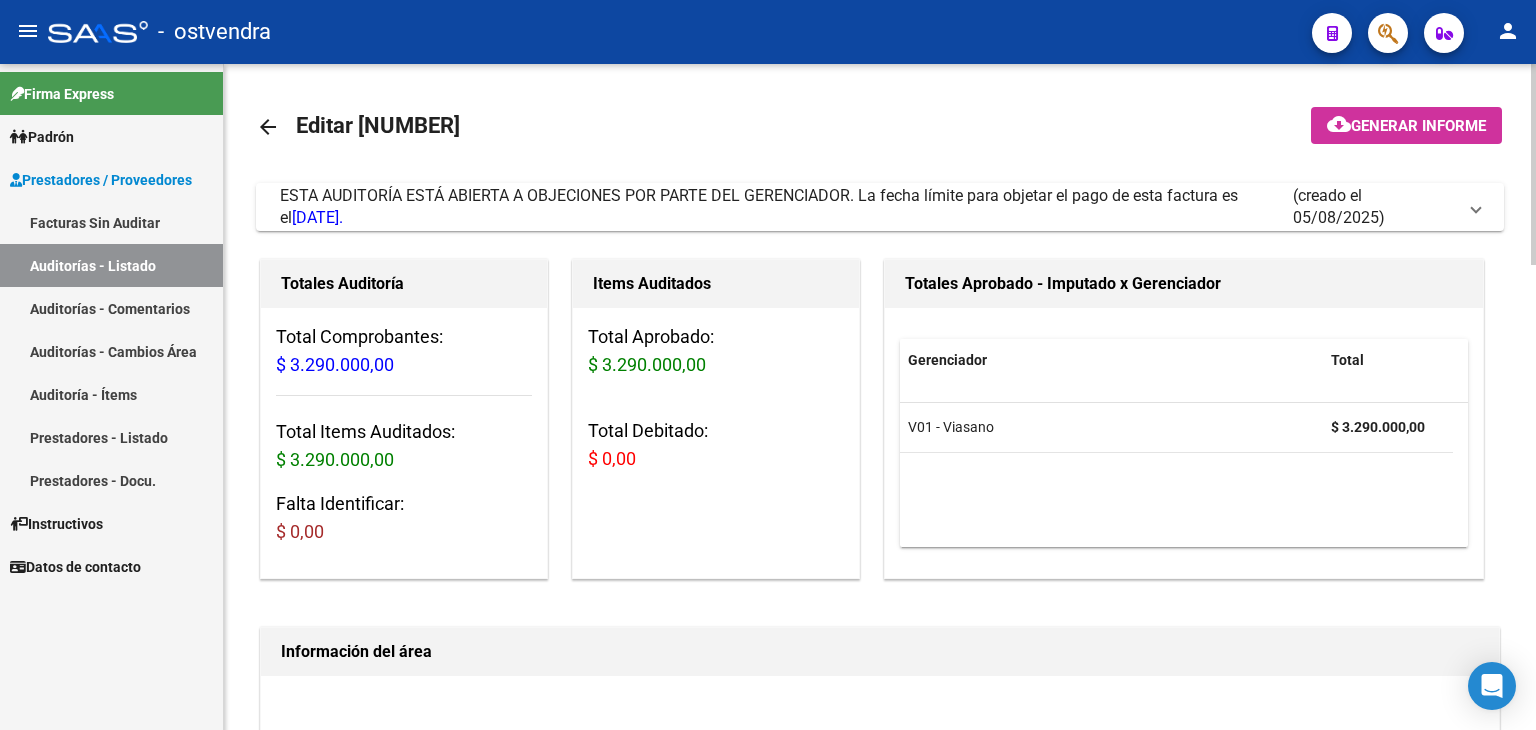 scroll, scrollTop: 0, scrollLeft: 0, axis: both 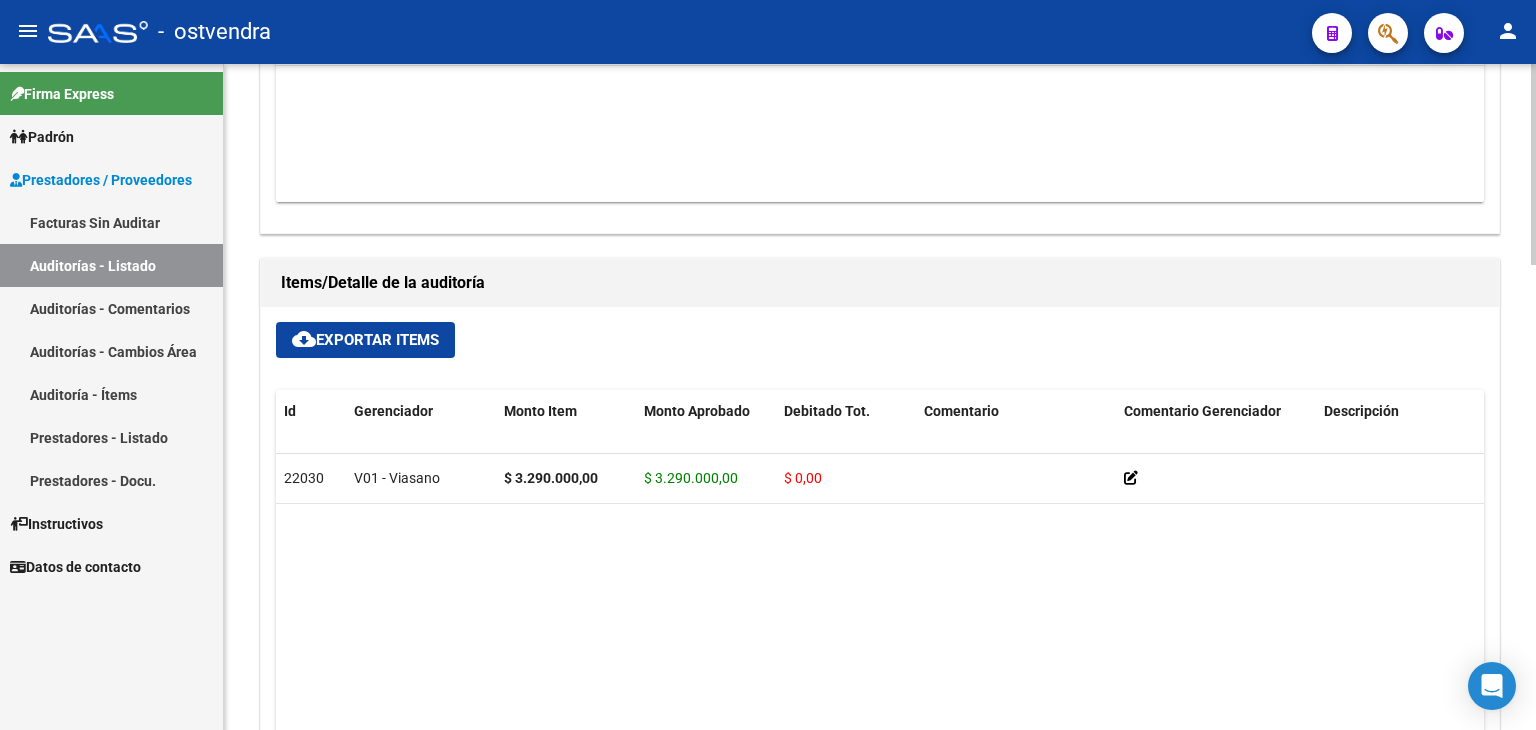 click on "cloud_download  Exportar Items" 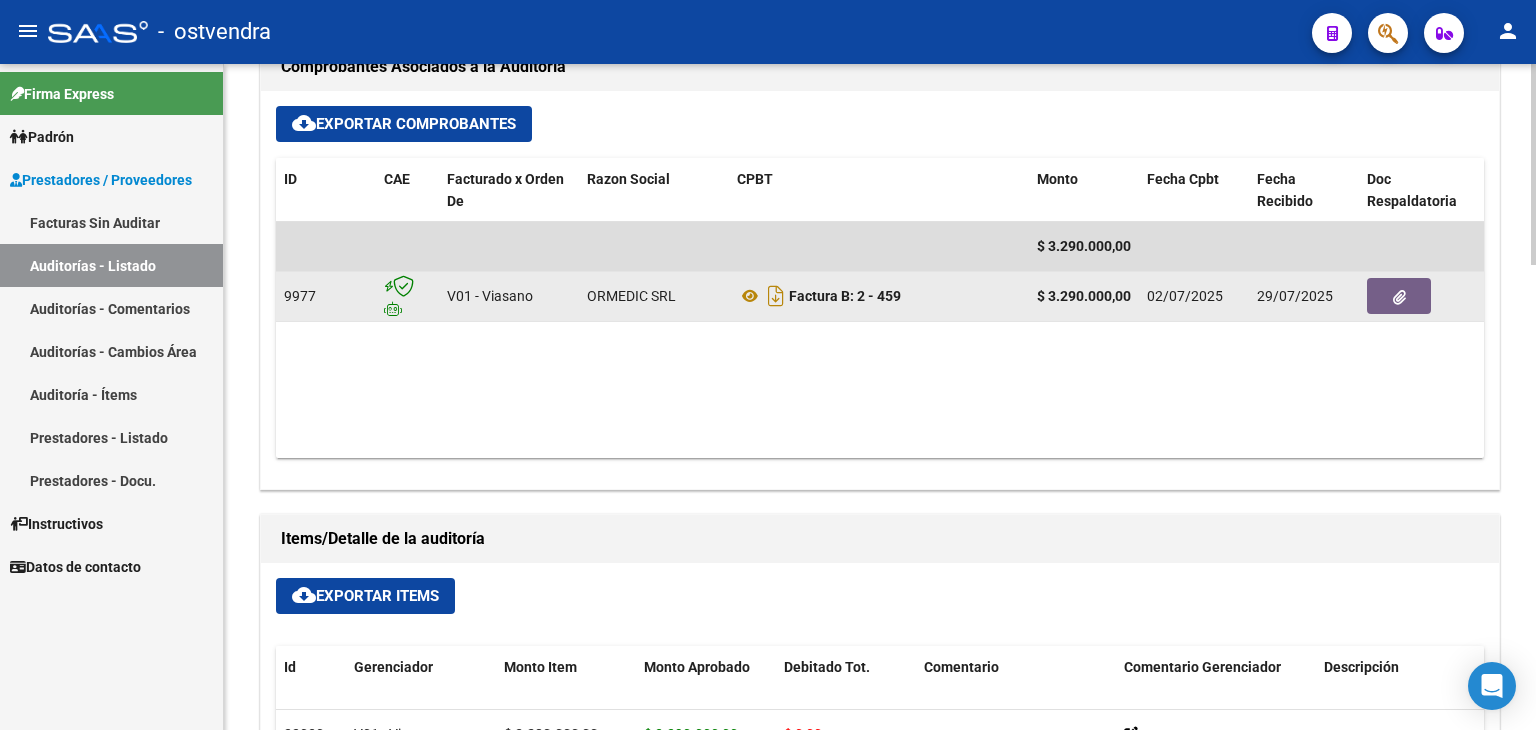 scroll, scrollTop: 942, scrollLeft: 0, axis: vertical 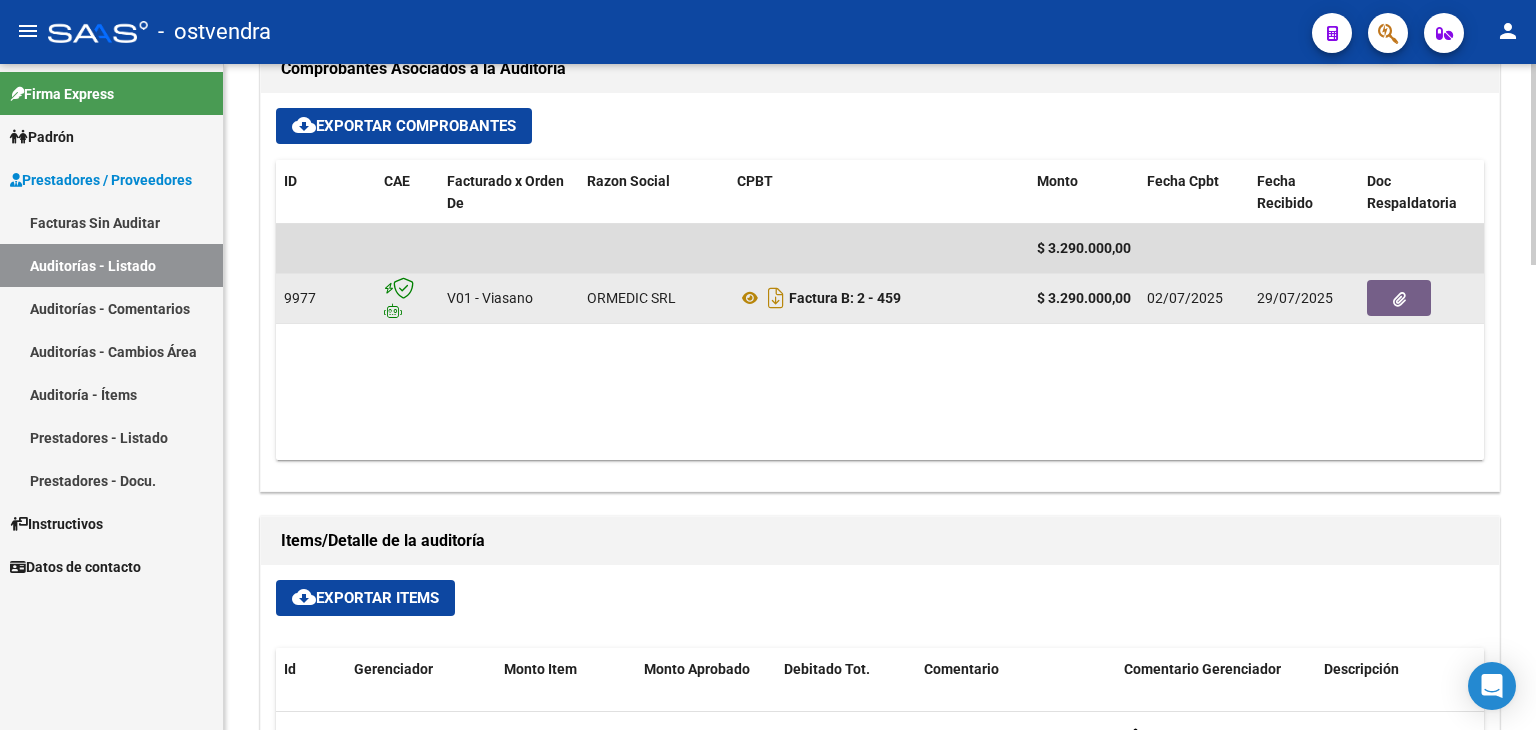 click 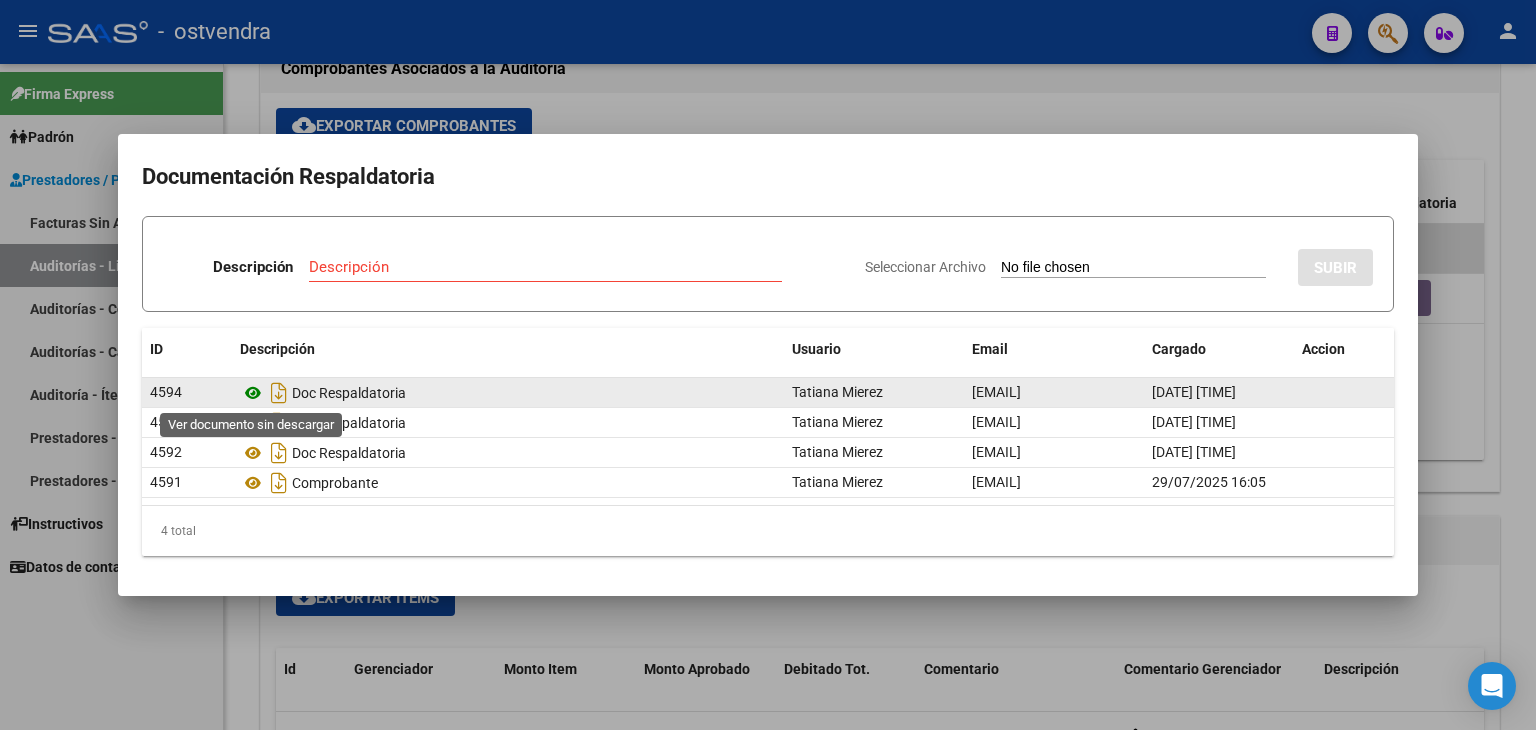 click 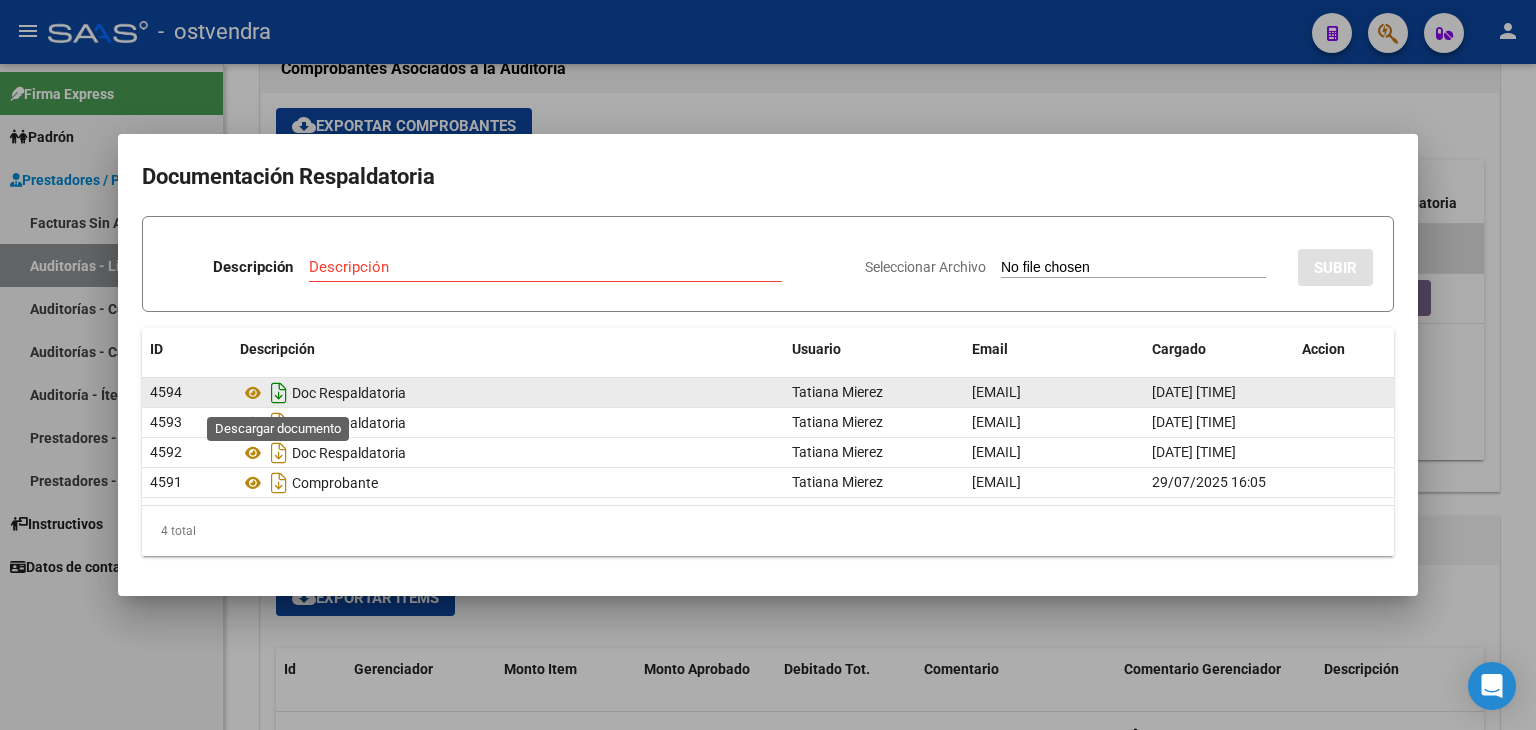 click 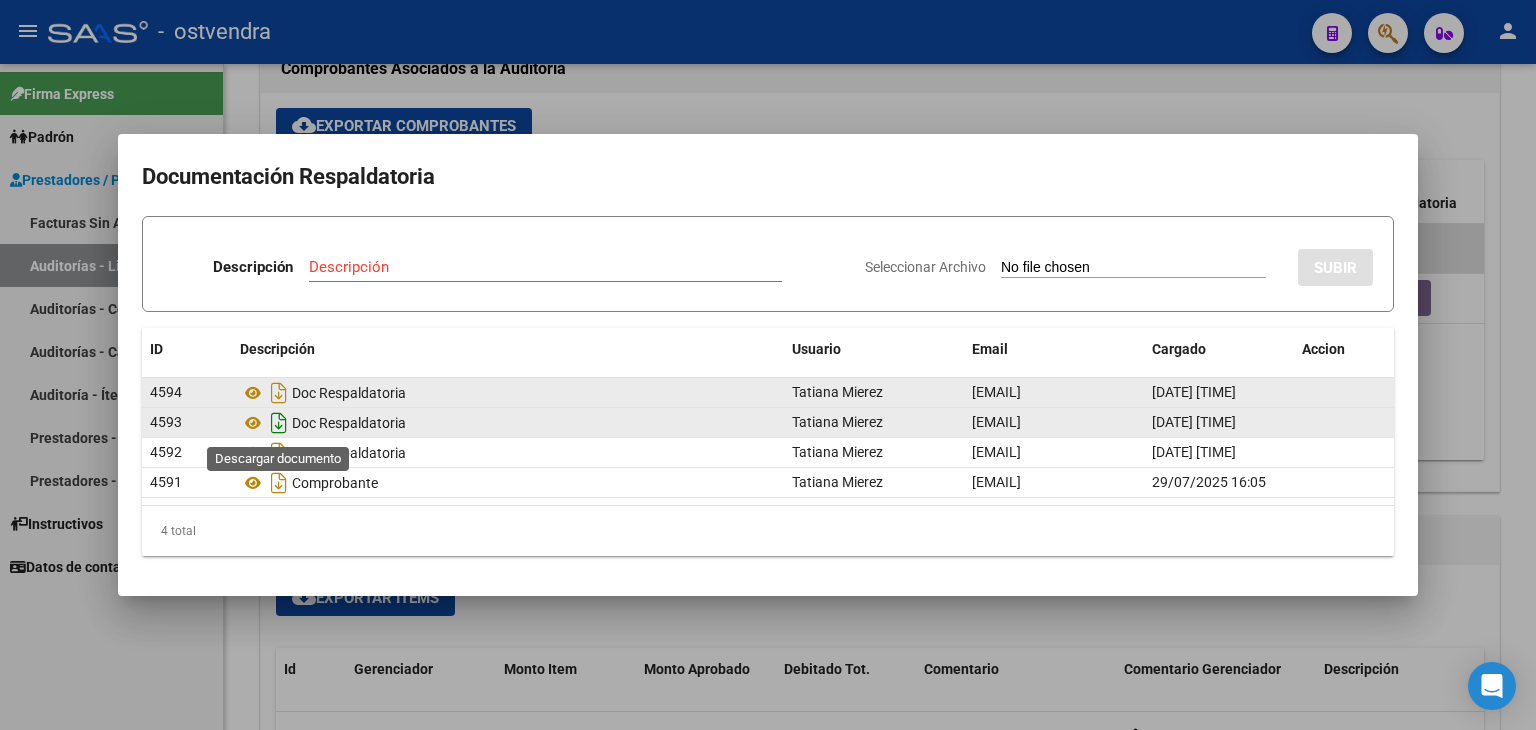 click 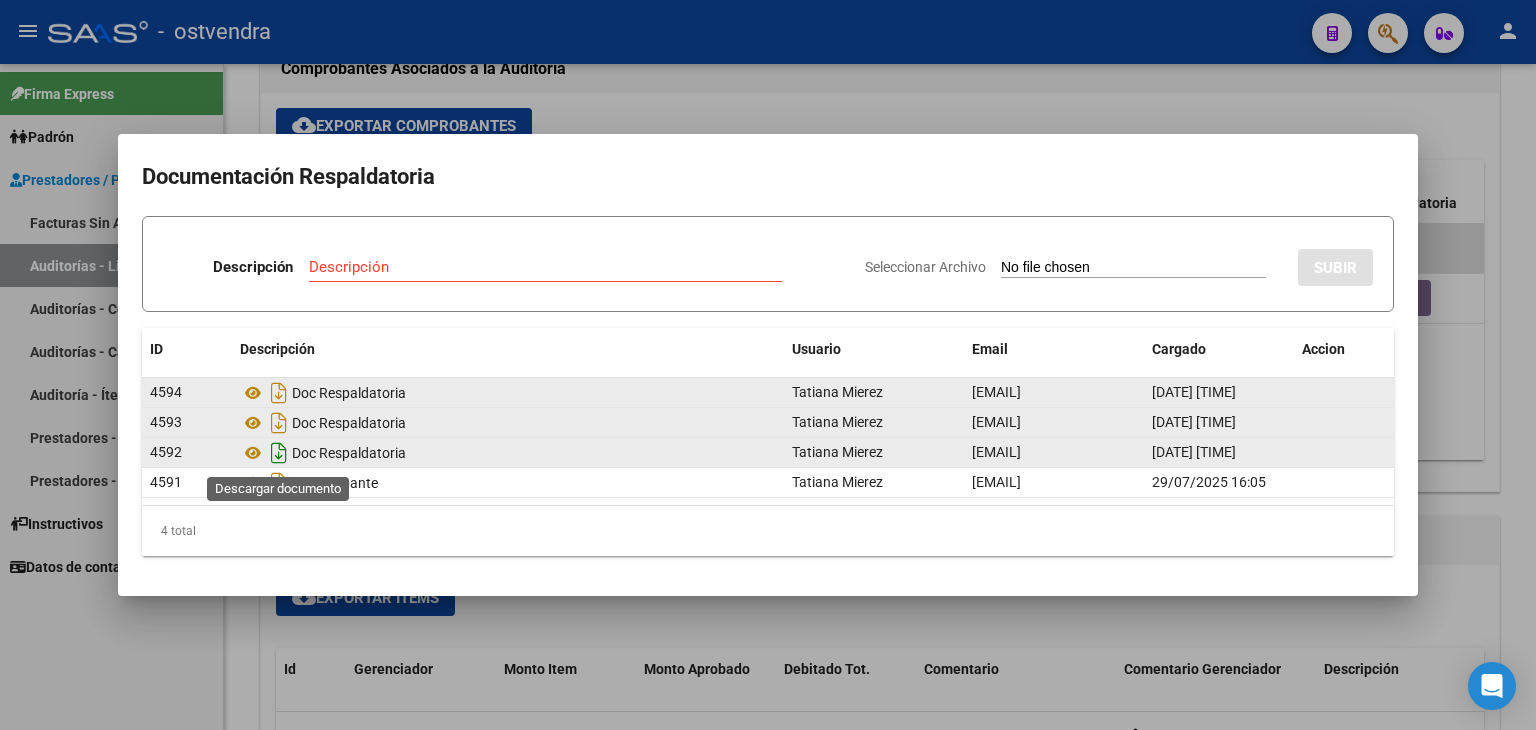 click 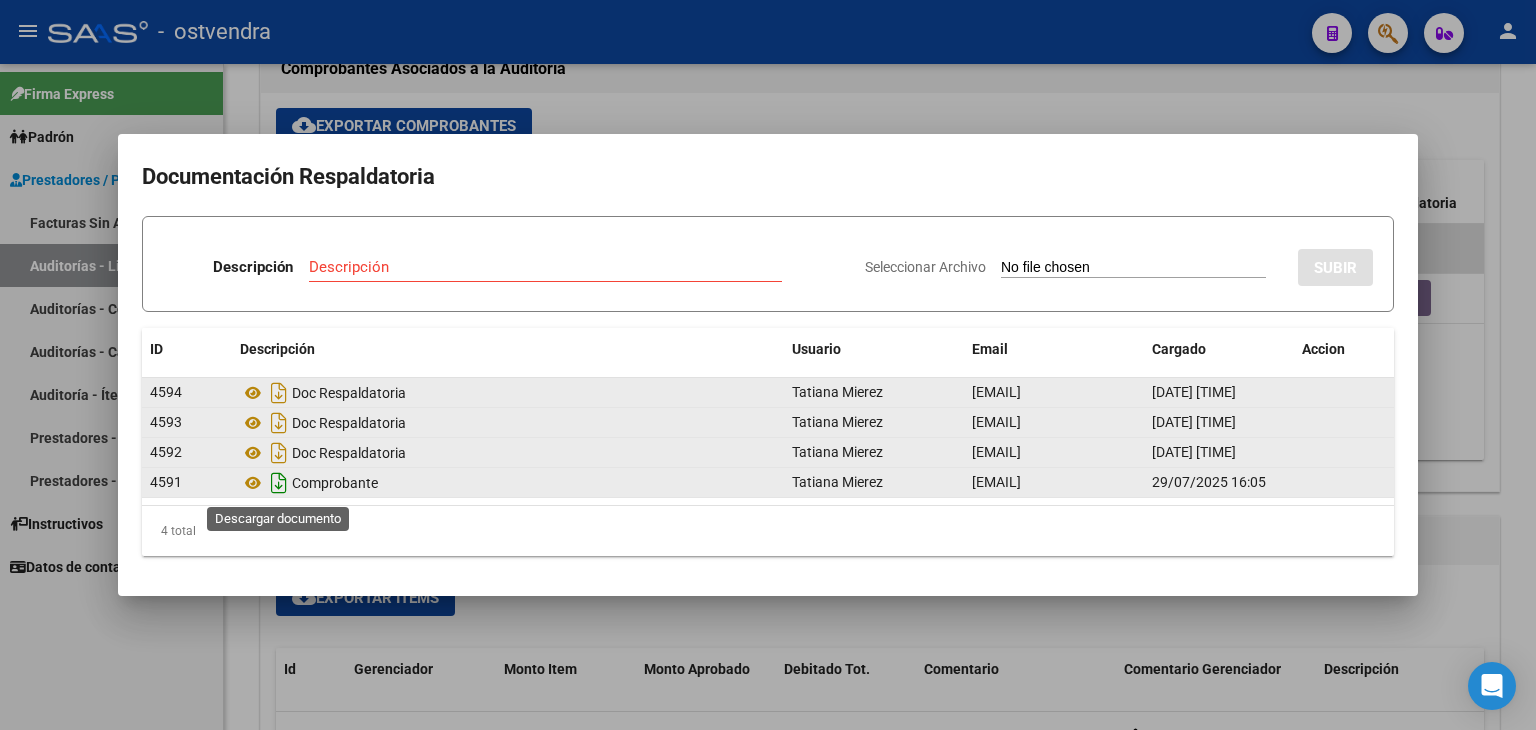 click 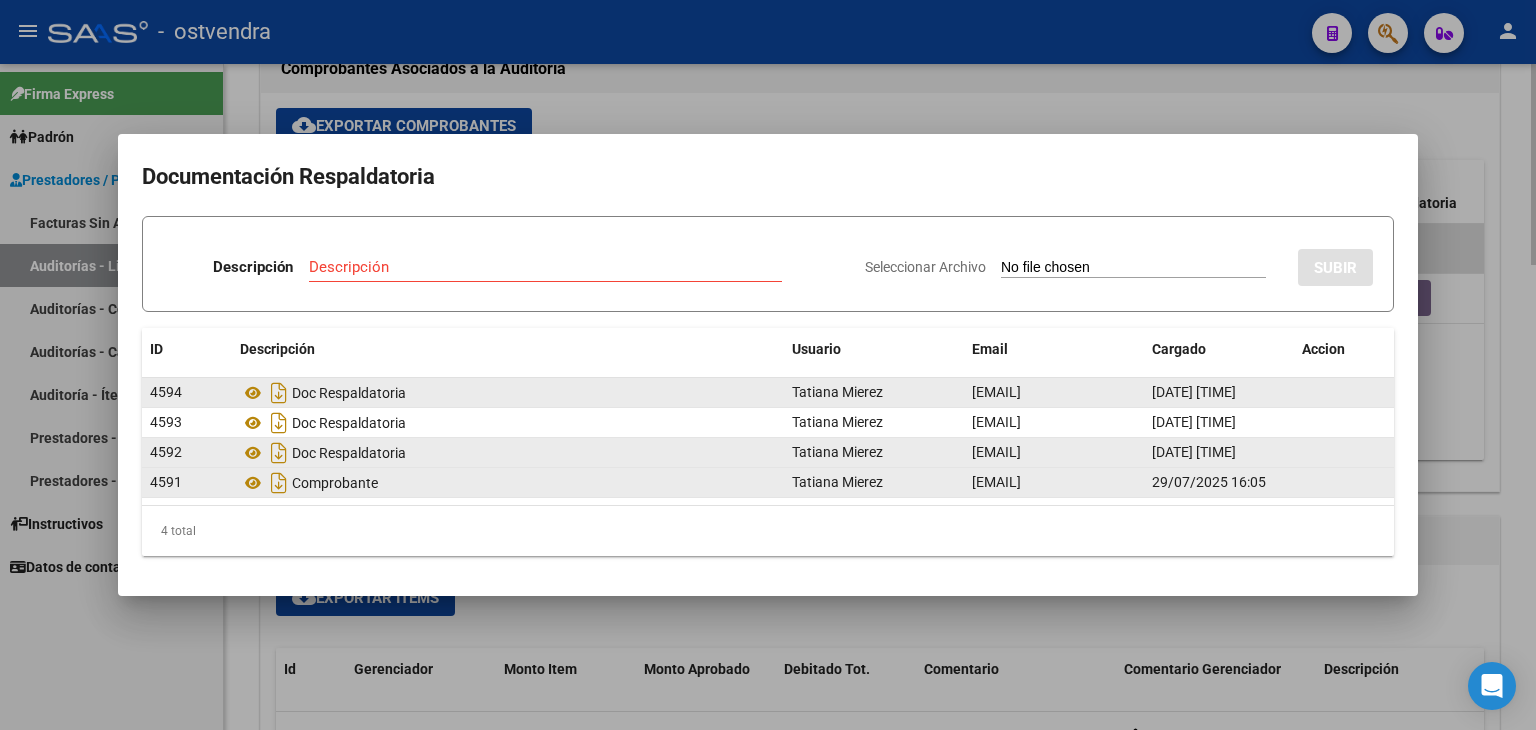 type 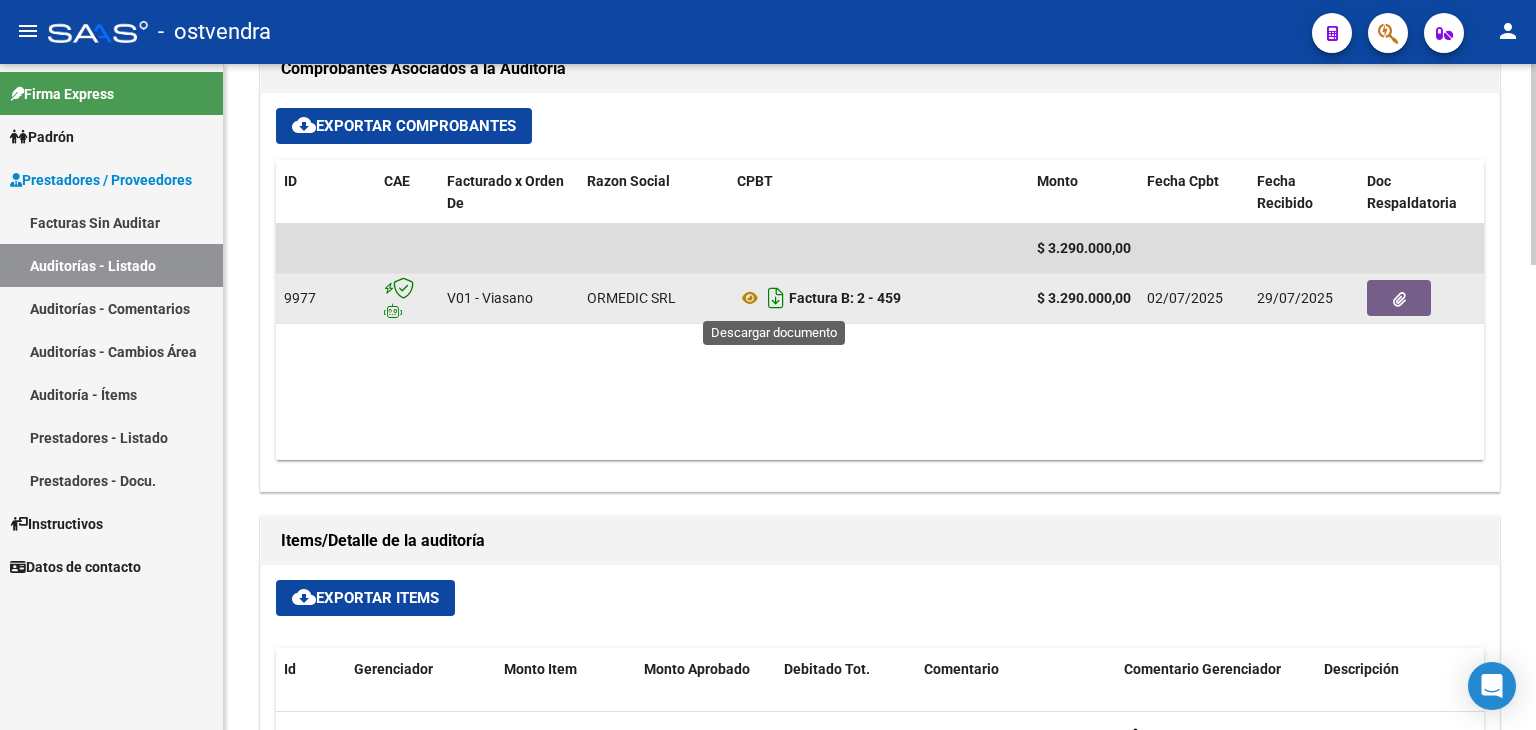 click 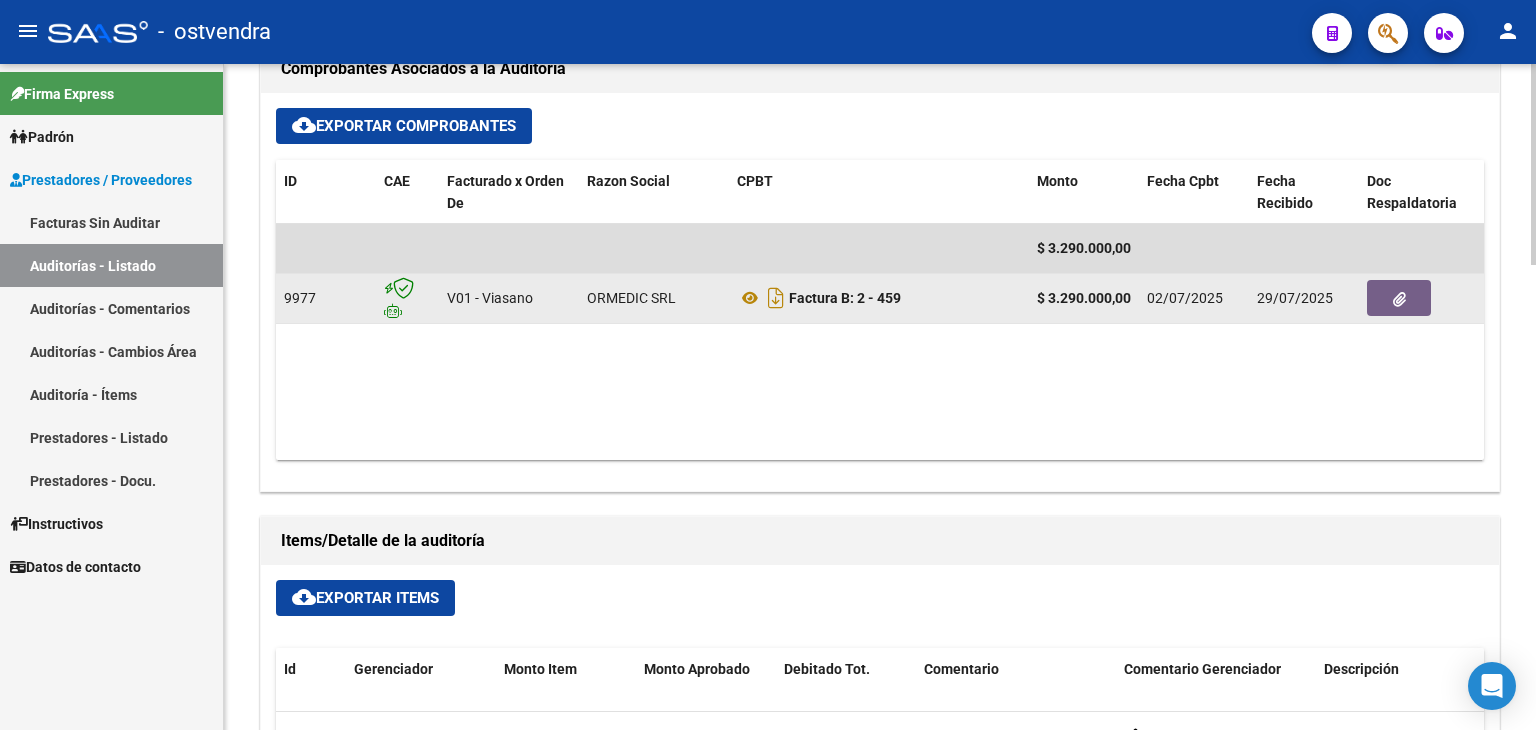 click on "$ 3.290.000,00 9977  V01 - Viasano ORMEDIC SRL  Factura B: 2 - 459  $ 3.290.000,00 02/07/2025 29/07/2025 29/07/2025 Tatiana Mierez - t.mierez@viasanosalud.com.ar" 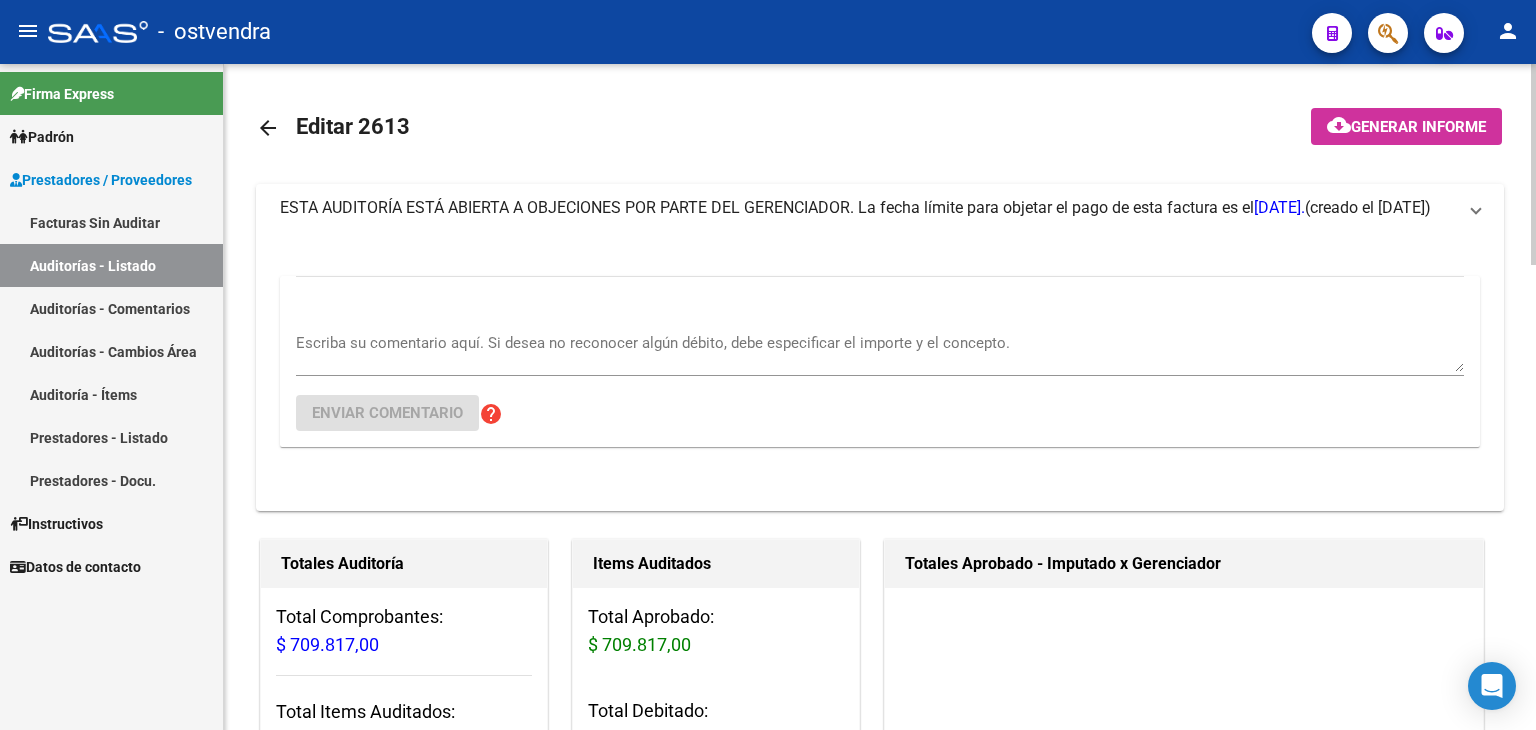 scroll, scrollTop: 0, scrollLeft: 0, axis: both 